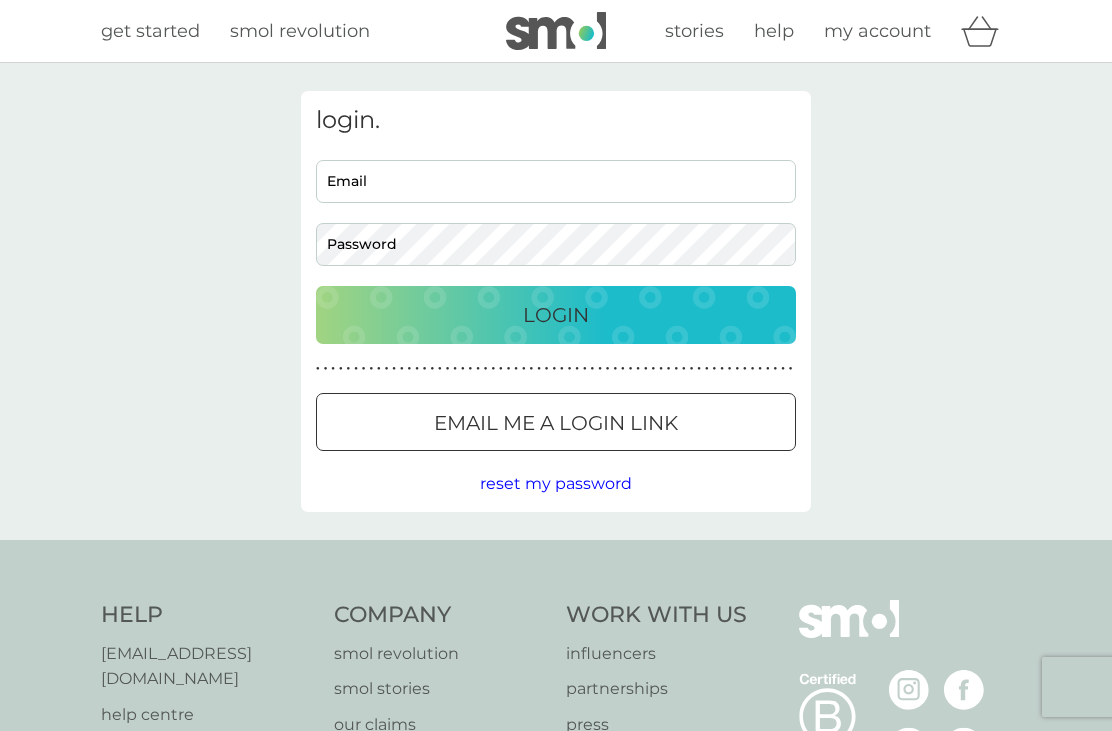 scroll, scrollTop: 0, scrollLeft: 0, axis: both 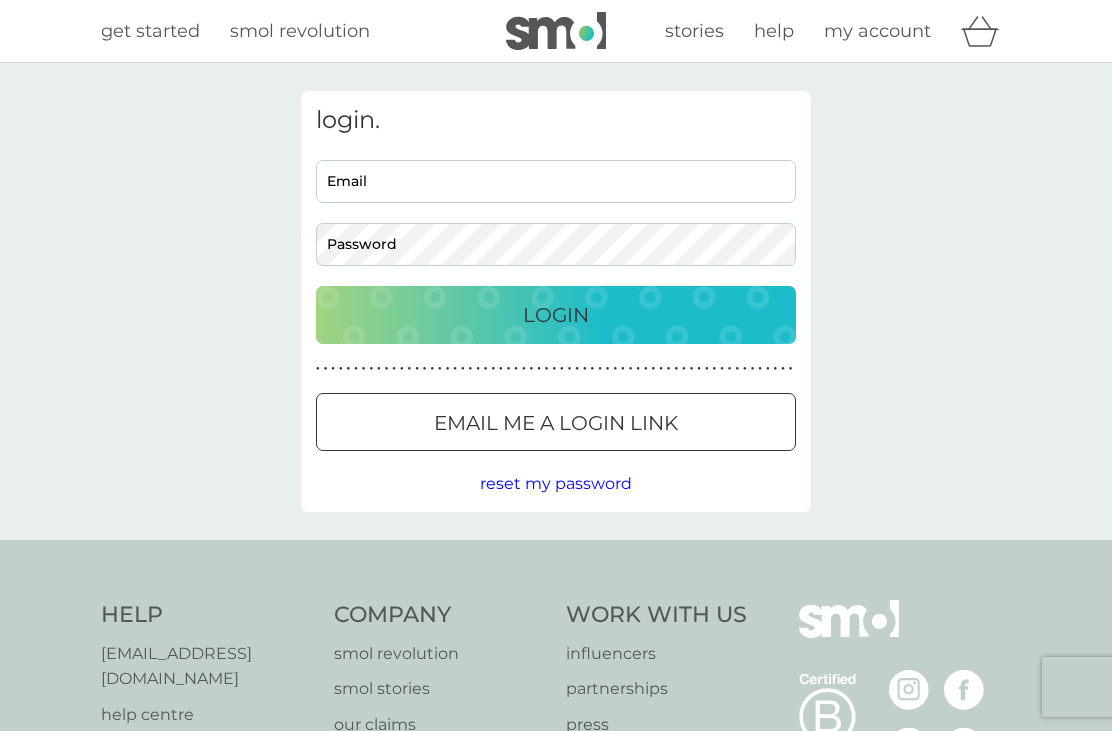 click on "Email" at bounding box center (556, 181) 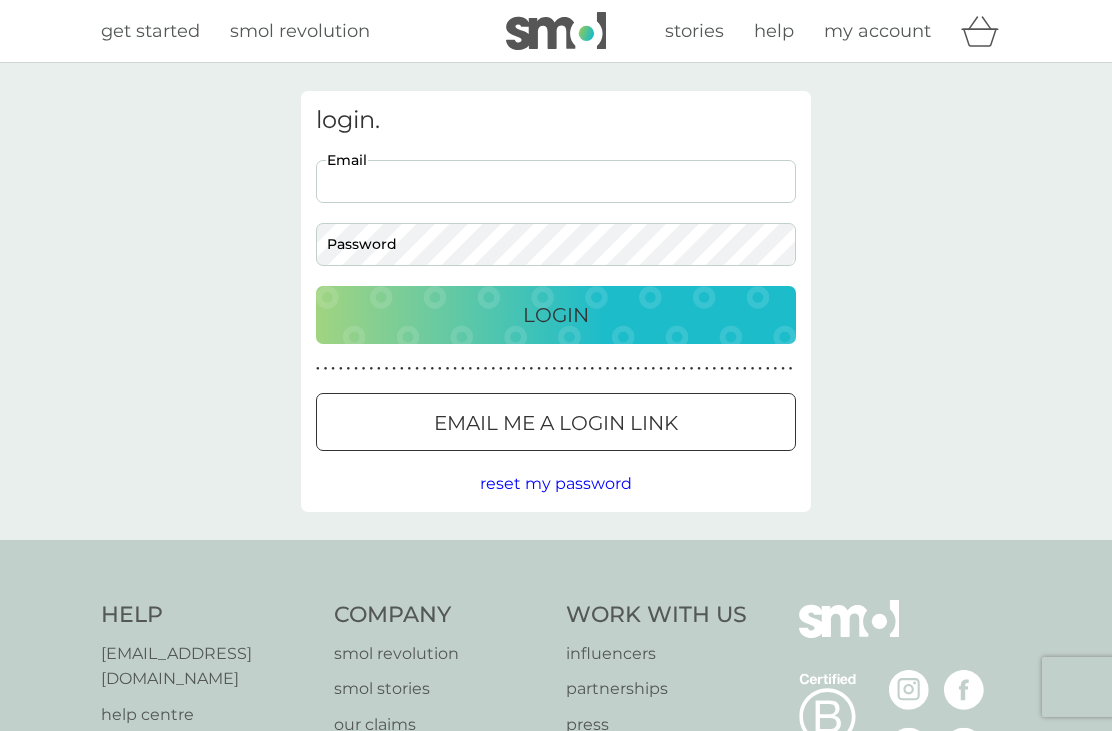 scroll, scrollTop: 0, scrollLeft: 0, axis: both 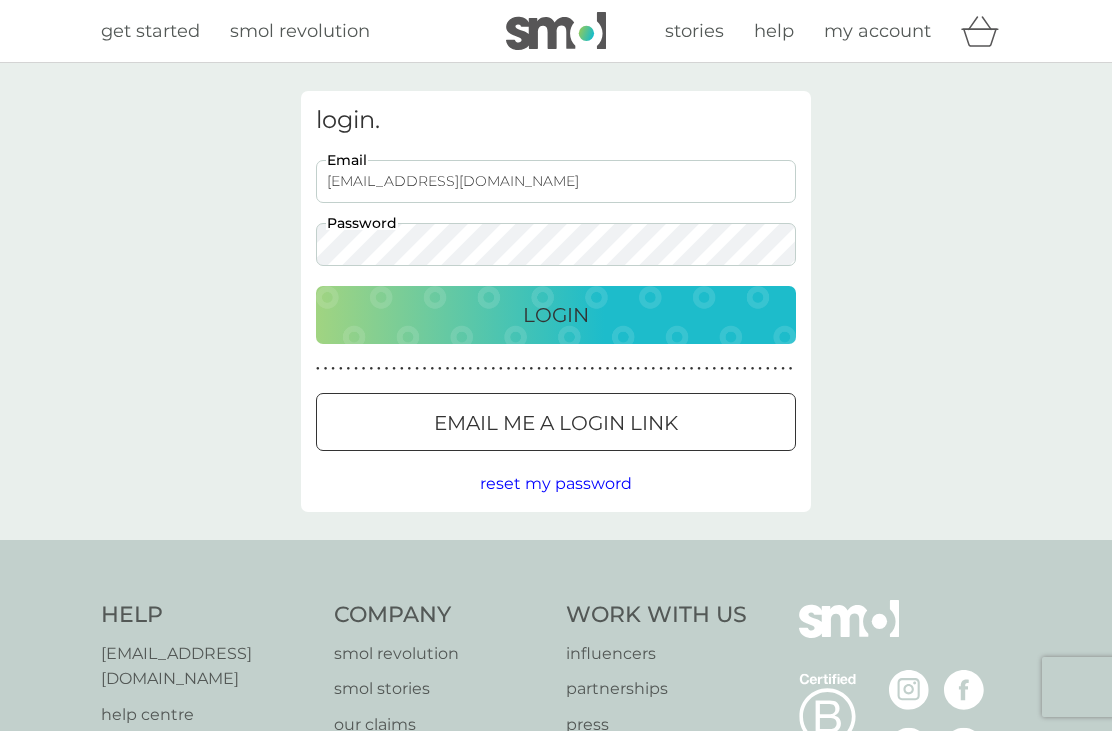 click on "Login" at bounding box center [556, 315] 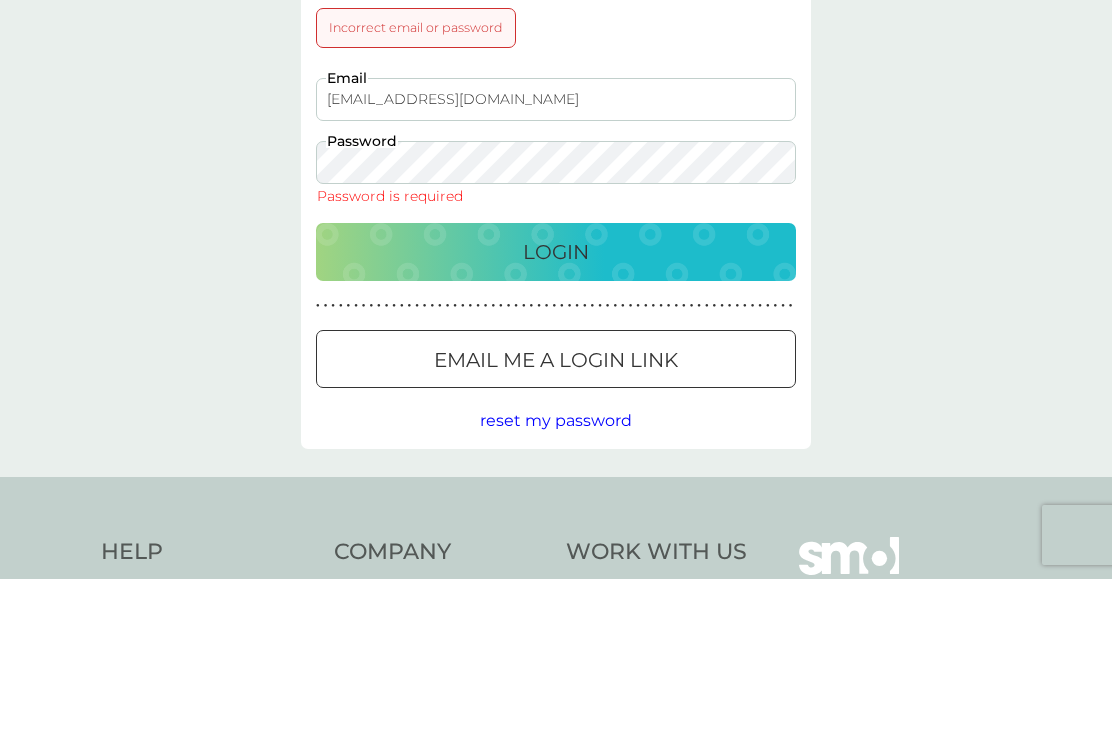 click on "ruthwilliams1957@hotmail.co" at bounding box center [556, 251] 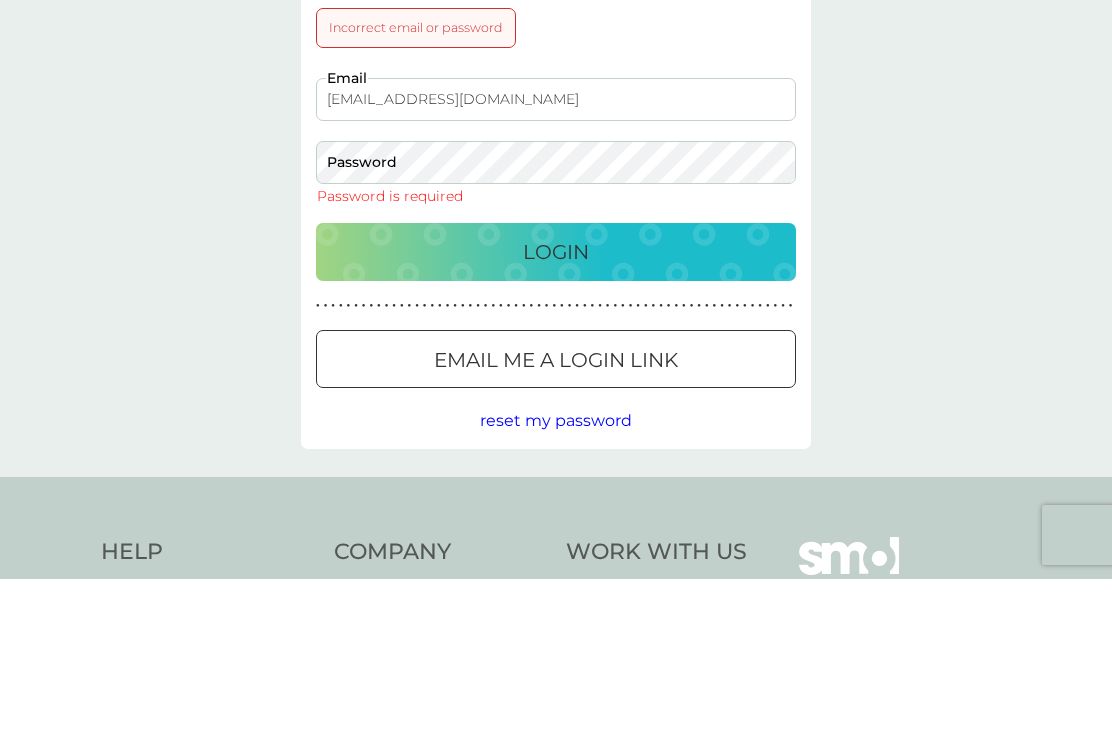 type on "ruthwilliams1957@hotmail.co.uk" 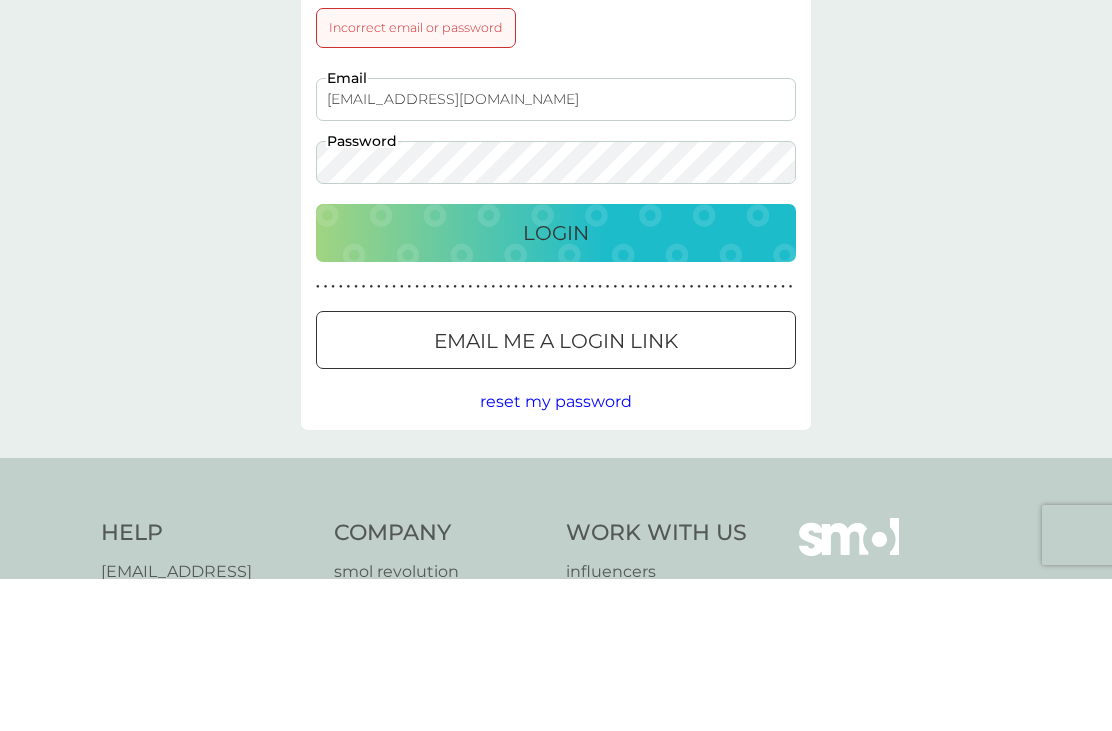 click on "Login" at bounding box center (556, 385) 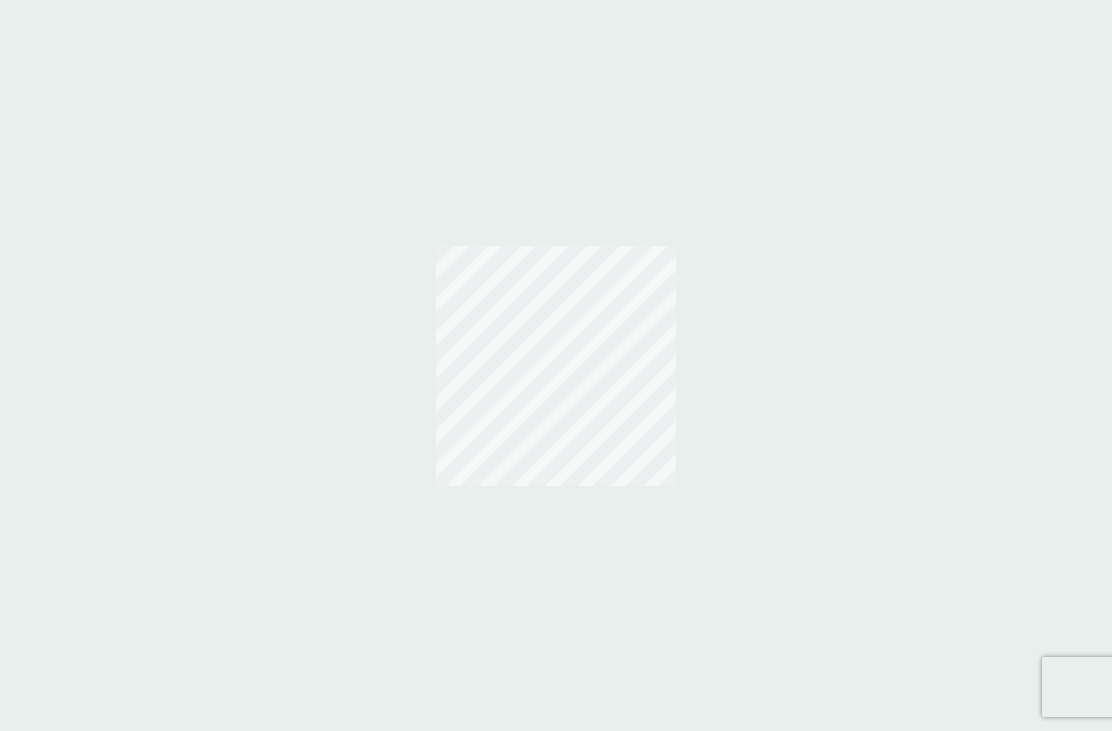 scroll, scrollTop: 0, scrollLeft: 0, axis: both 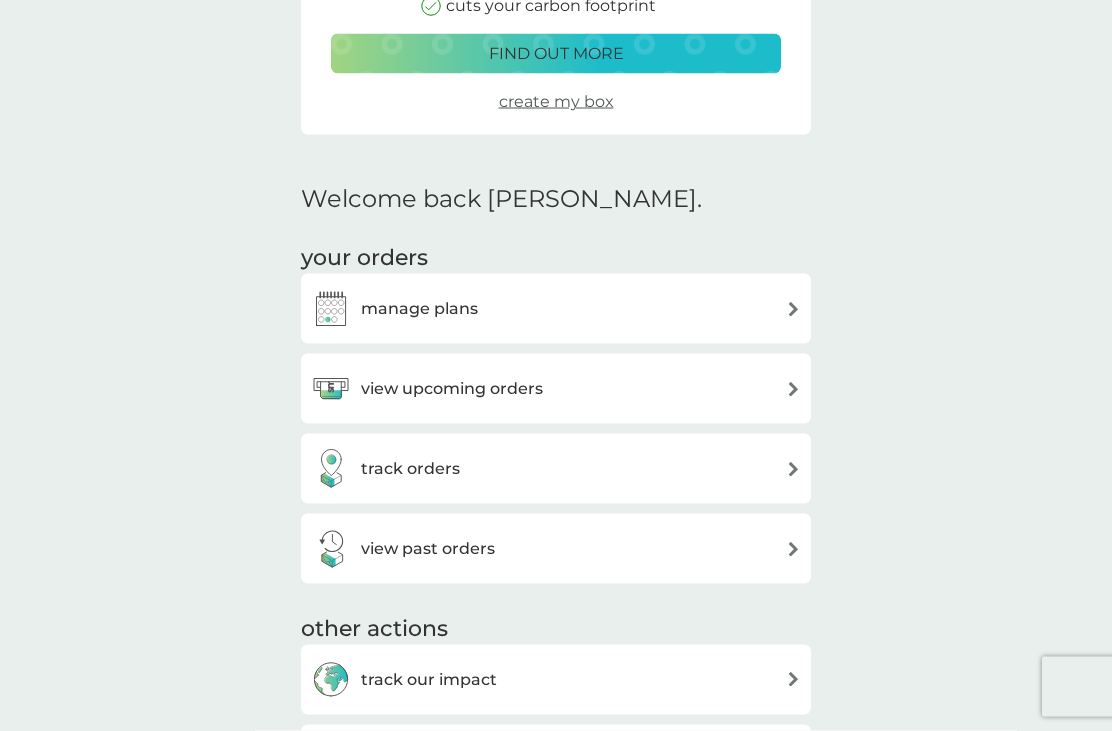 click at bounding box center [793, 309] 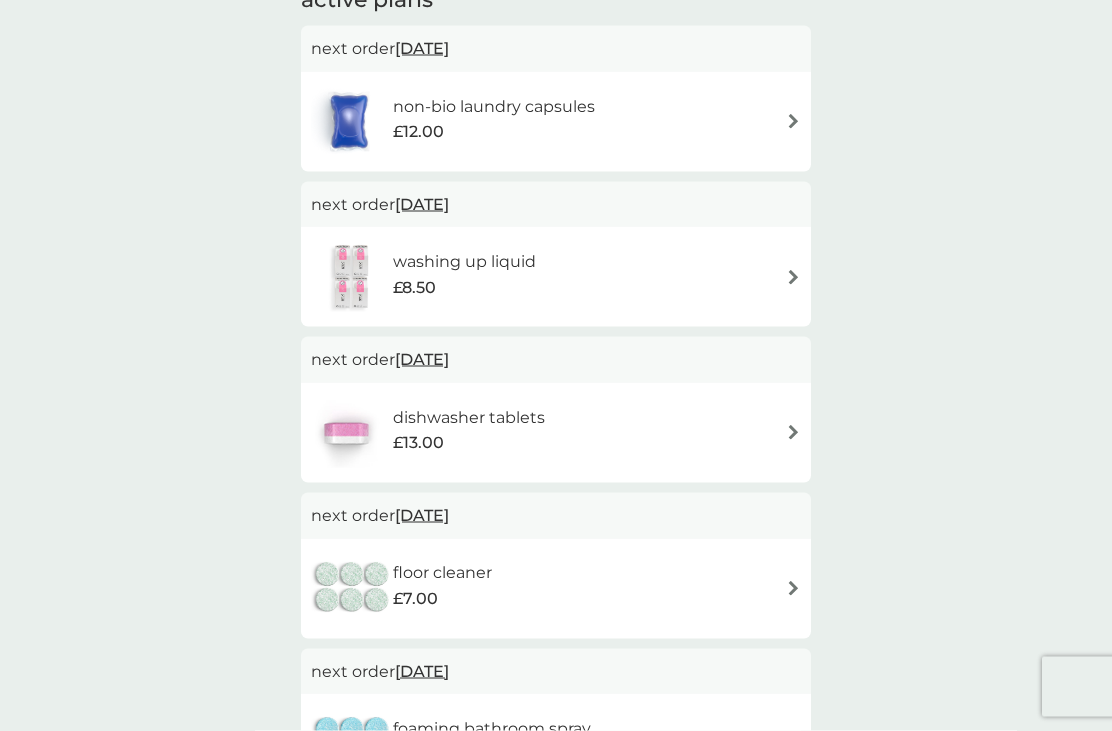 scroll, scrollTop: 0, scrollLeft: 0, axis: both 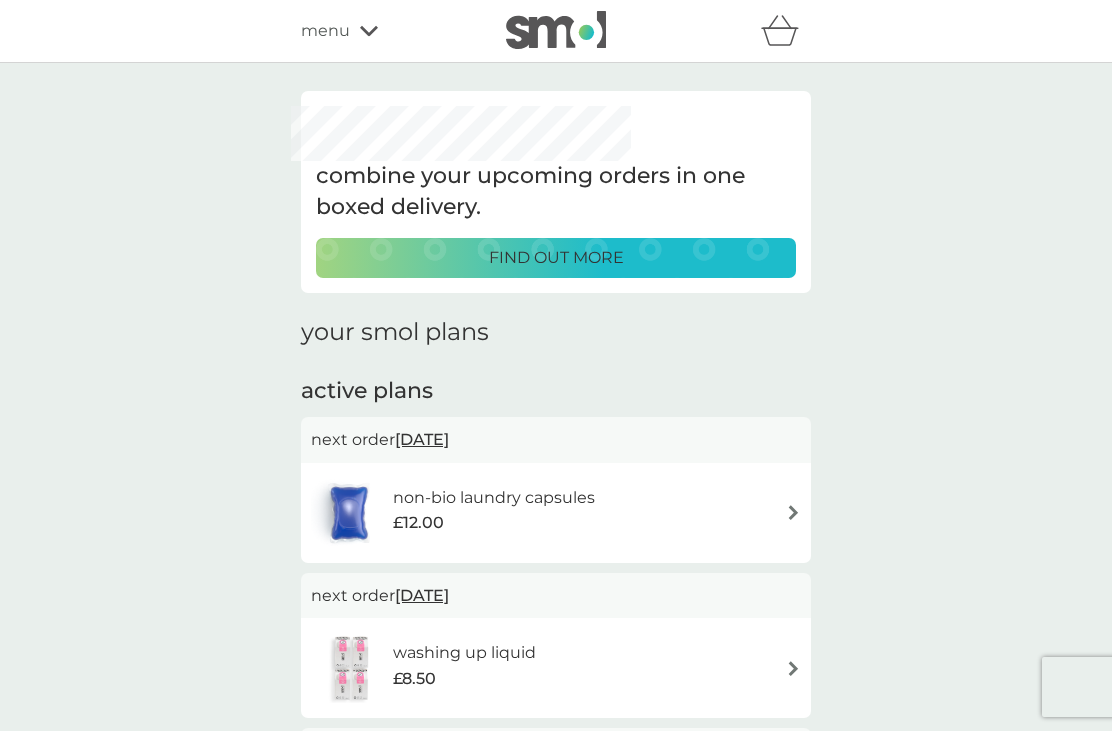 click on "washing up liquid £8.50" at bounding box center (556, 668) 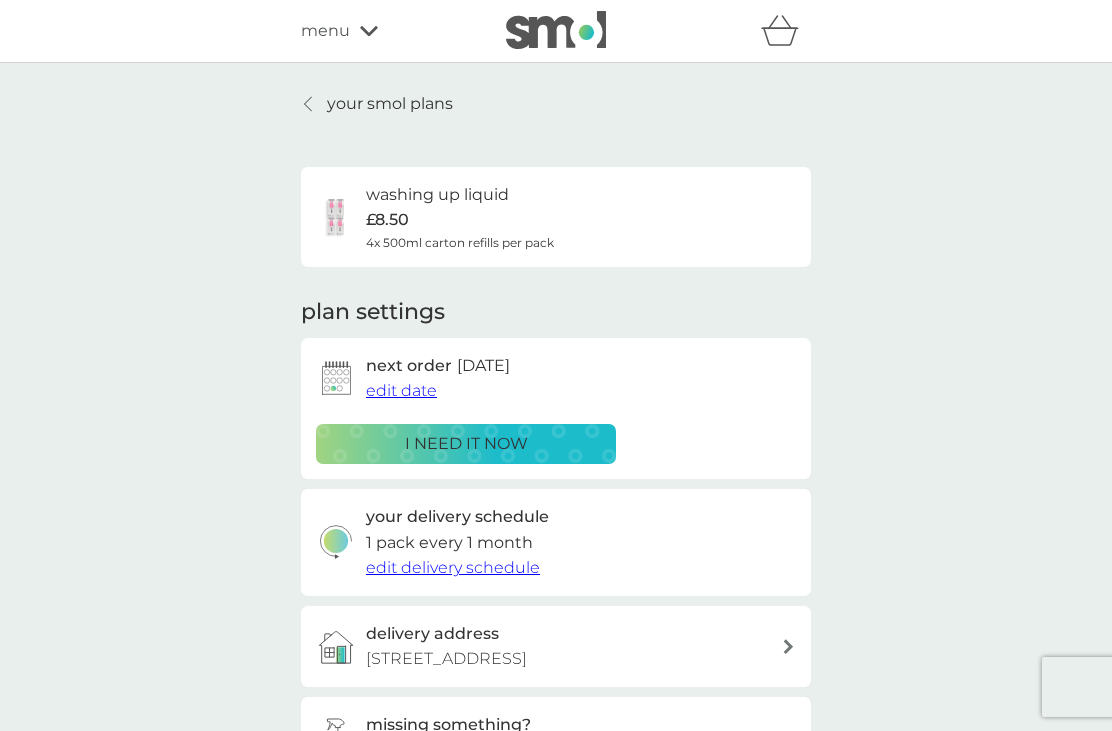click on "delivery address [STREET_ADDRESS]" at bounding box center (566, 646) 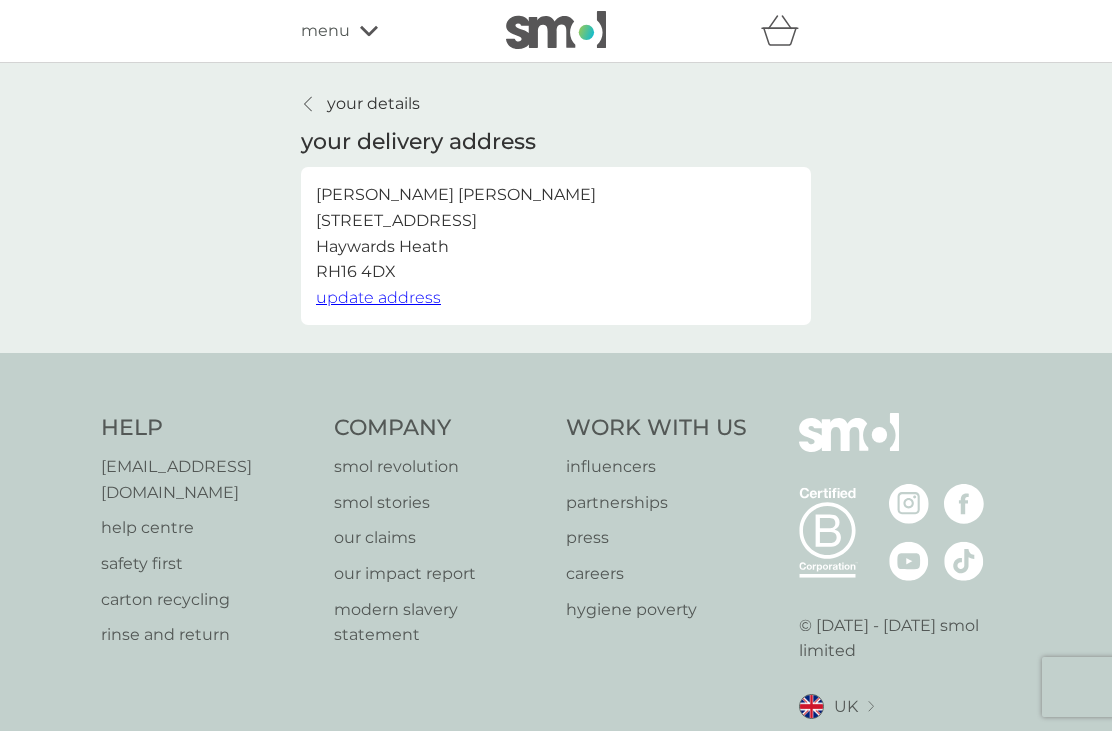 click on "update address" at bounding box center (378, 297) 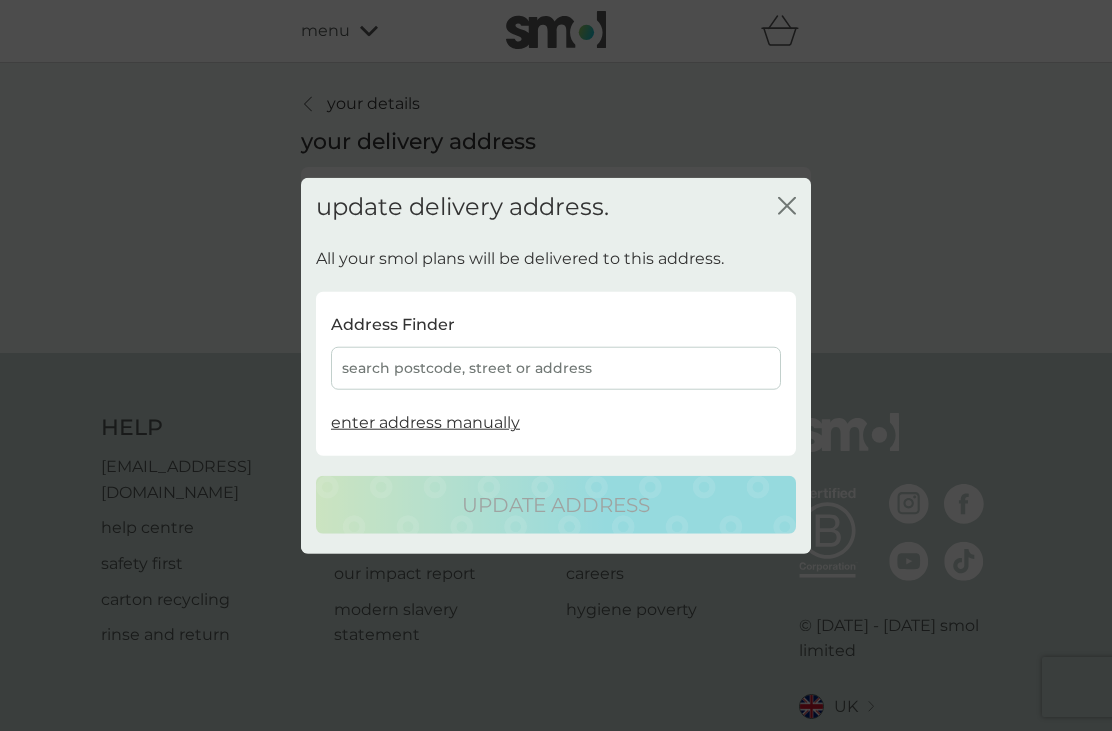 click on "search postcode, street or address" at bounding box center (556, 368) 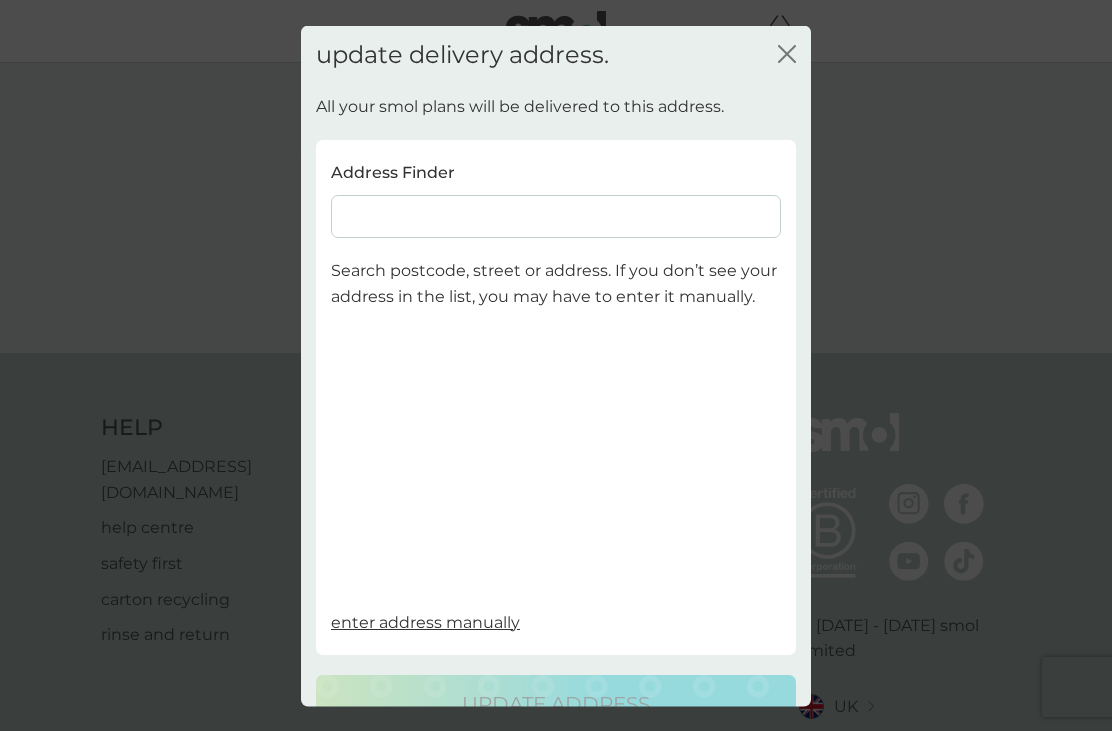 click at bounding box center (556, 216) 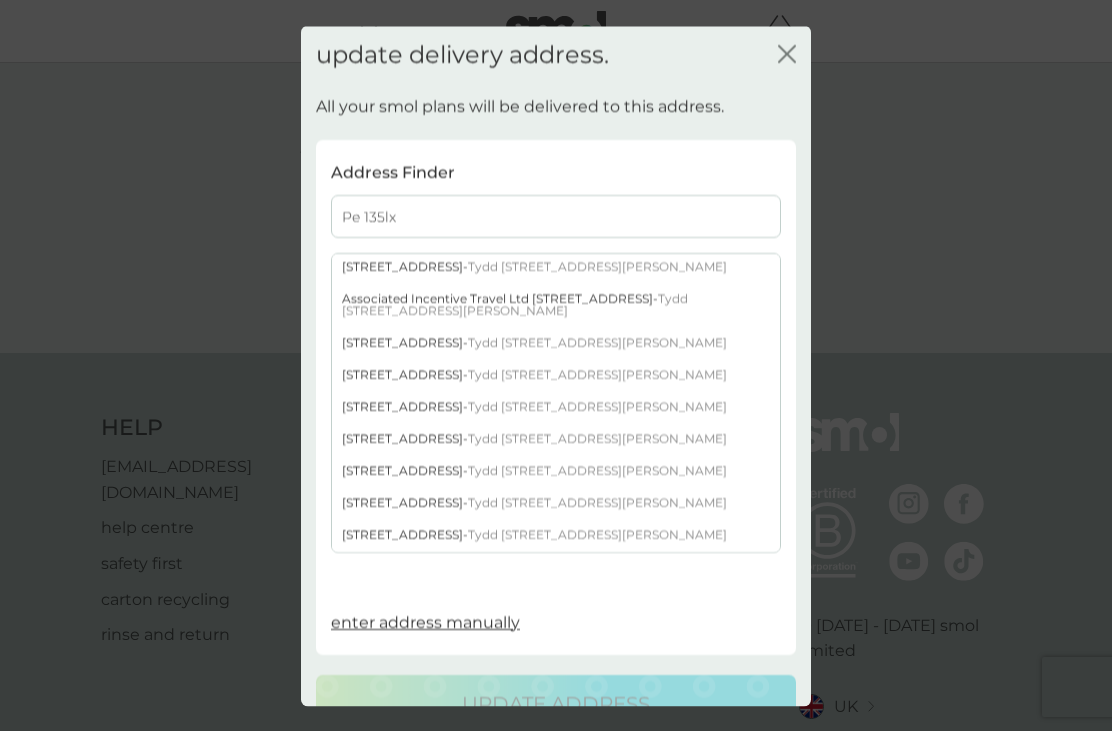 scroll, scrollTop: 278, scrollLeft: 0, axis: vertical 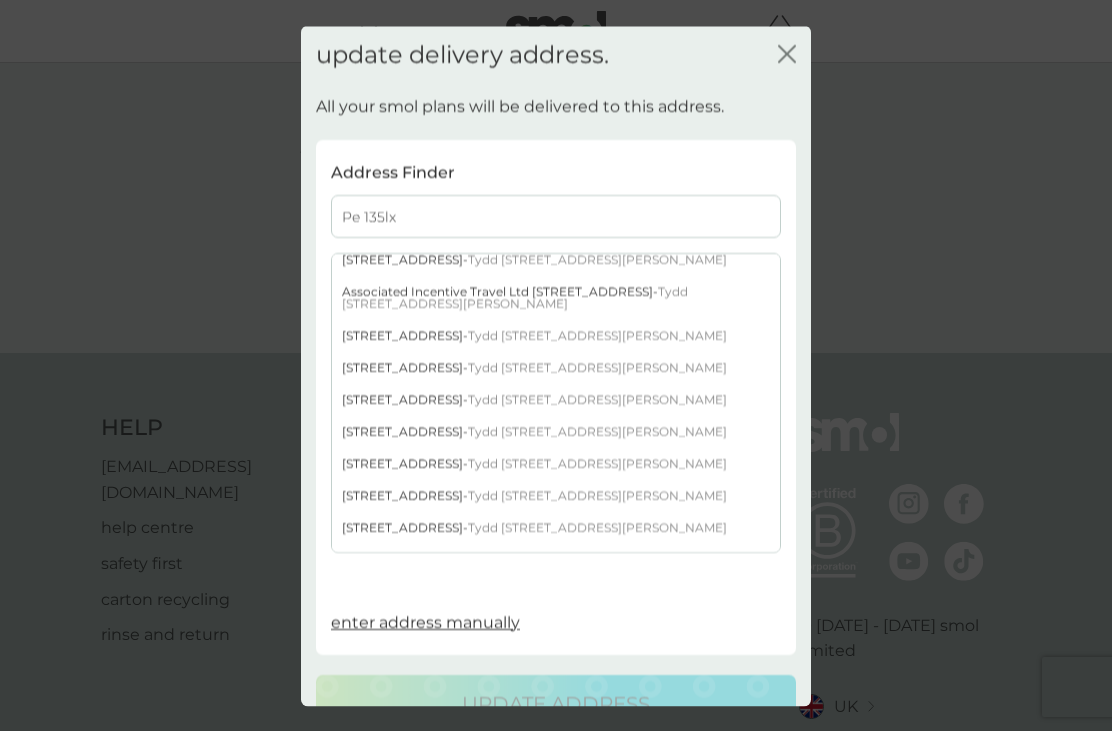 type on "Pe 135lx" 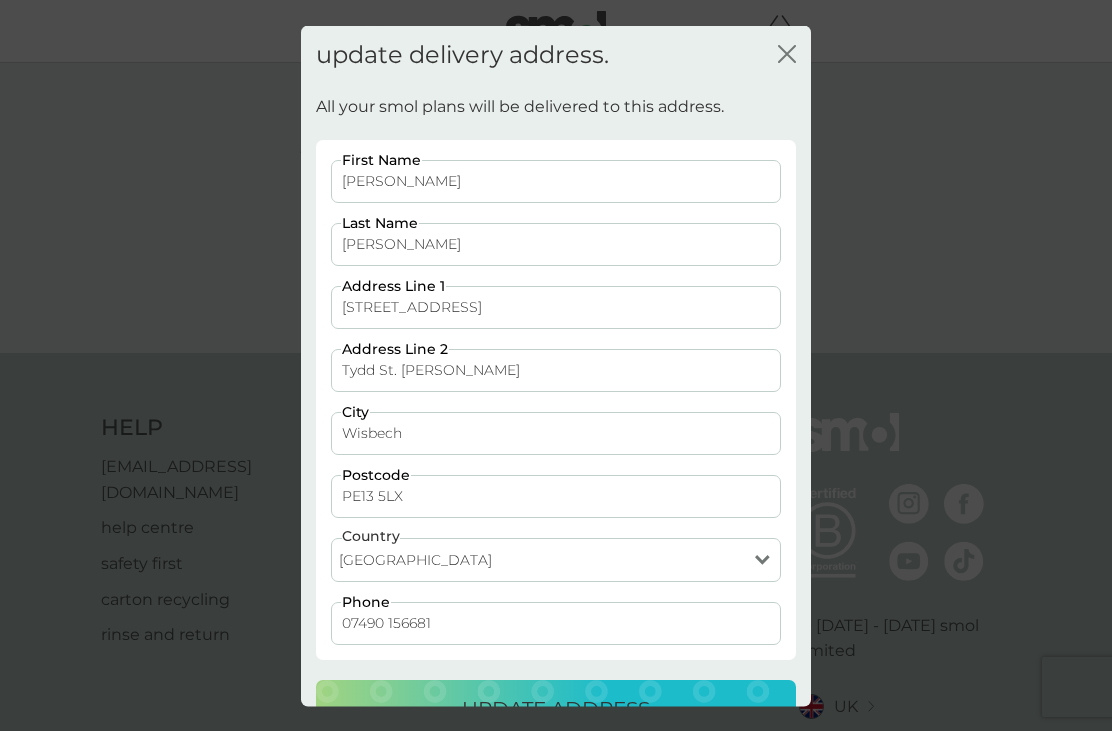click on "[PERSON_NAME]" at bounding box center (556, 180) 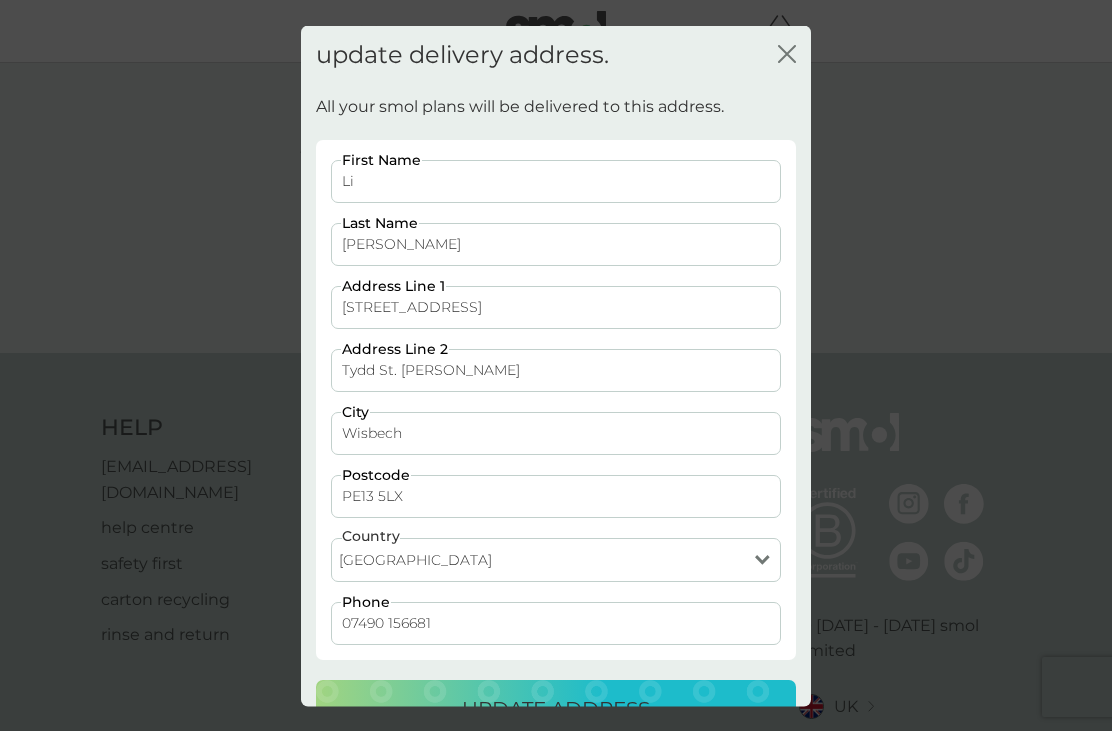 type on "L" 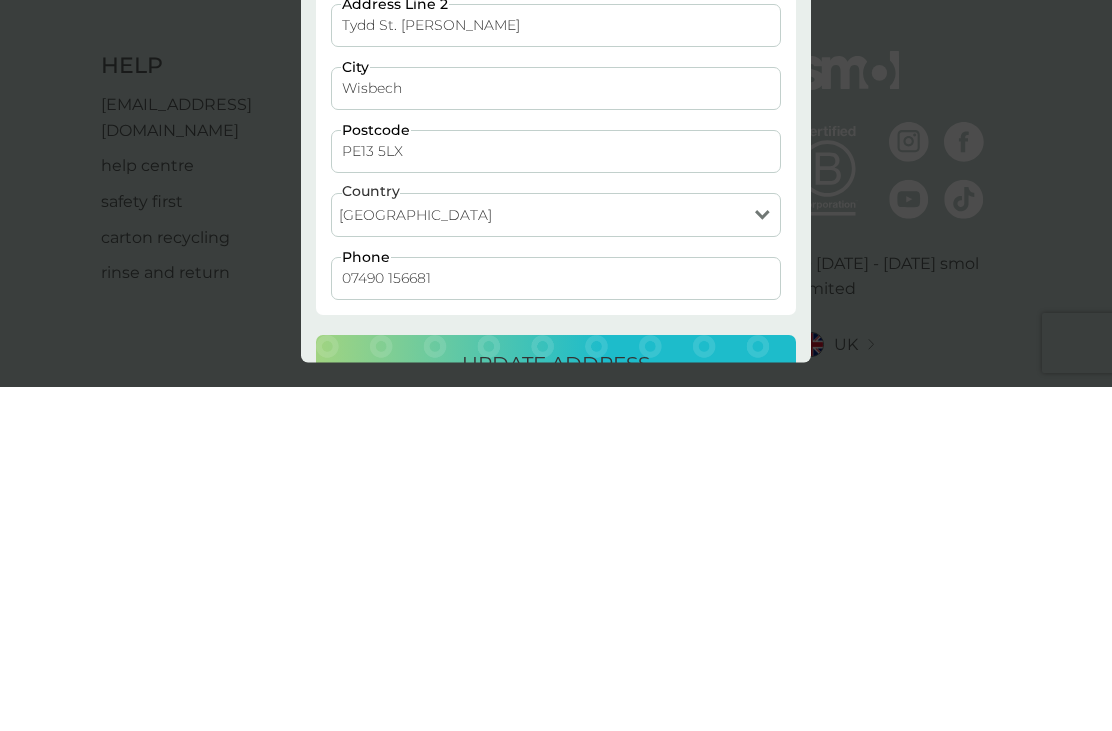 scroll, scrollTop: 18, scrollLeft: 0, axis: vertical 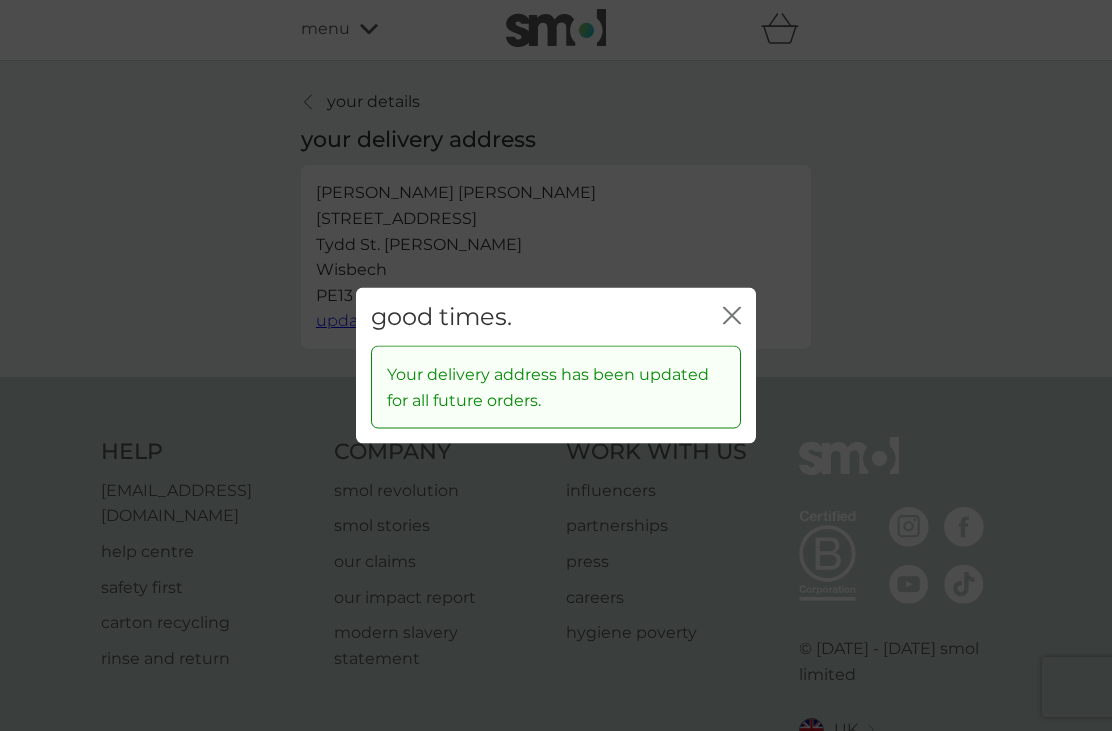 click 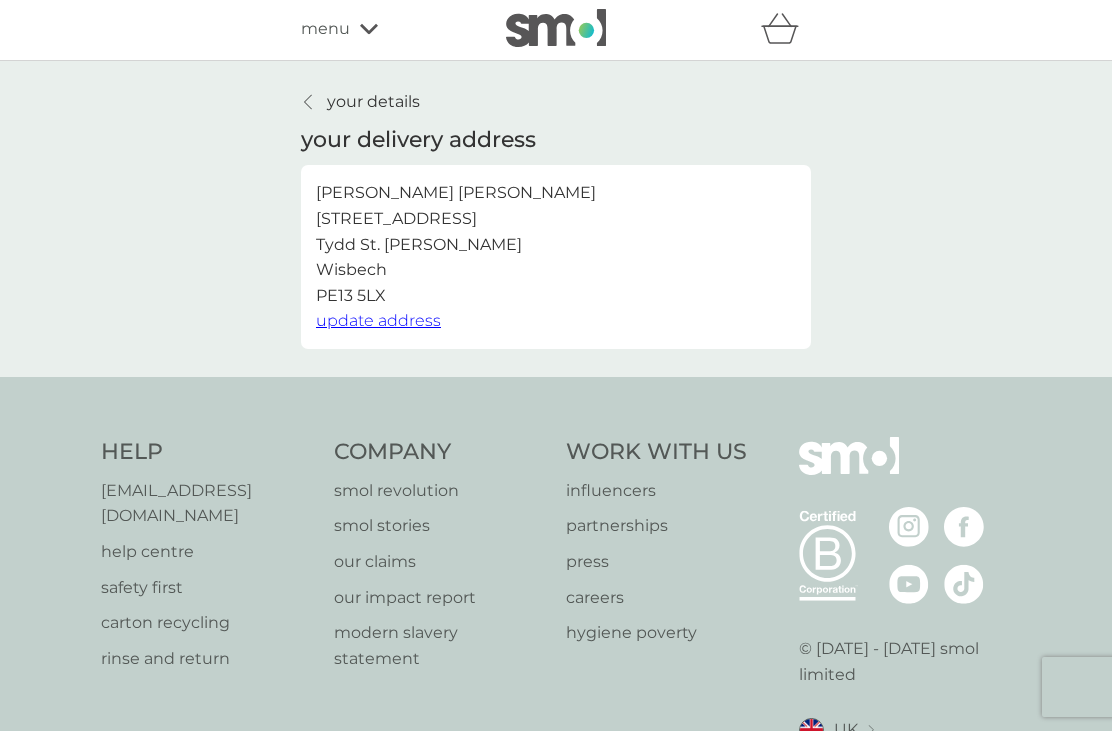 scroll, scrollTop: 0, scrollLeft: 0, axis: both 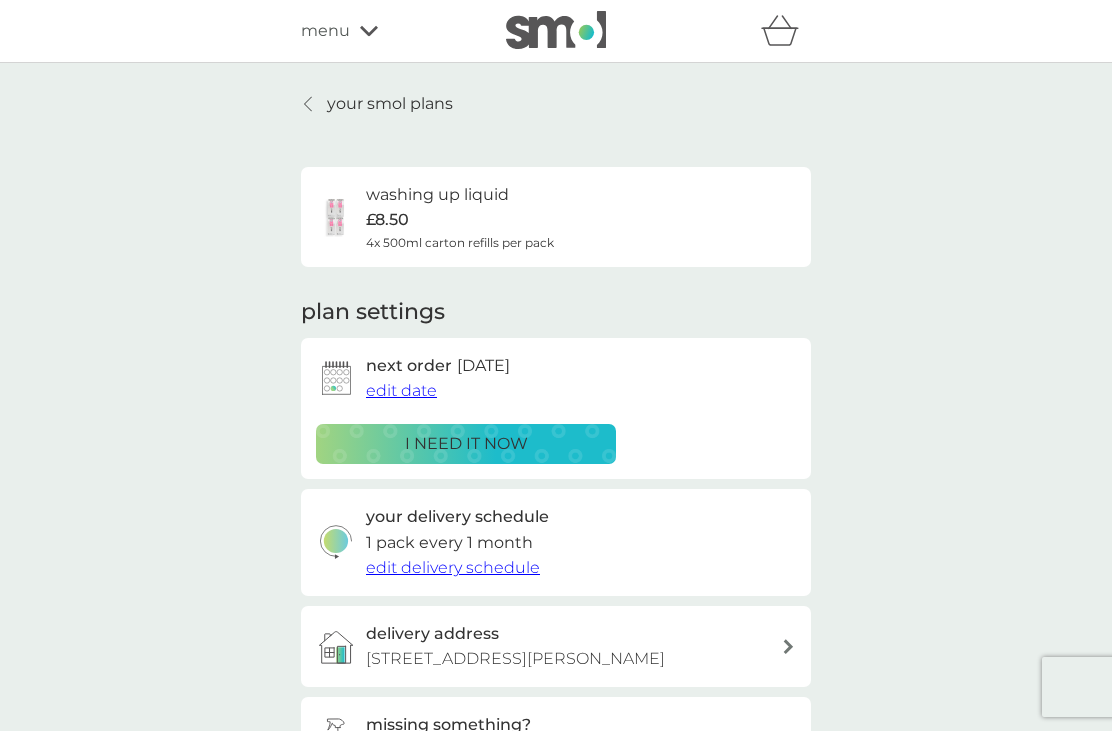 click on "your smol plans" at bounding box center [377, 104] 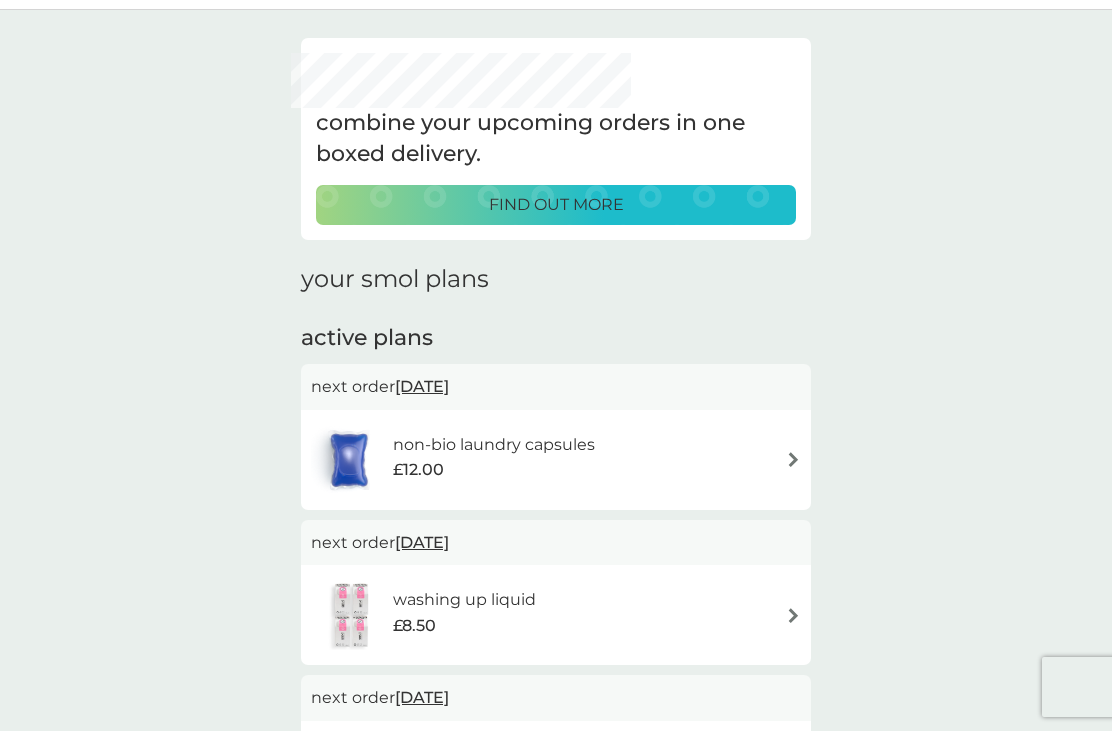 scroll, scrollTop: 54, scrollLeft: 0, axis: vertical 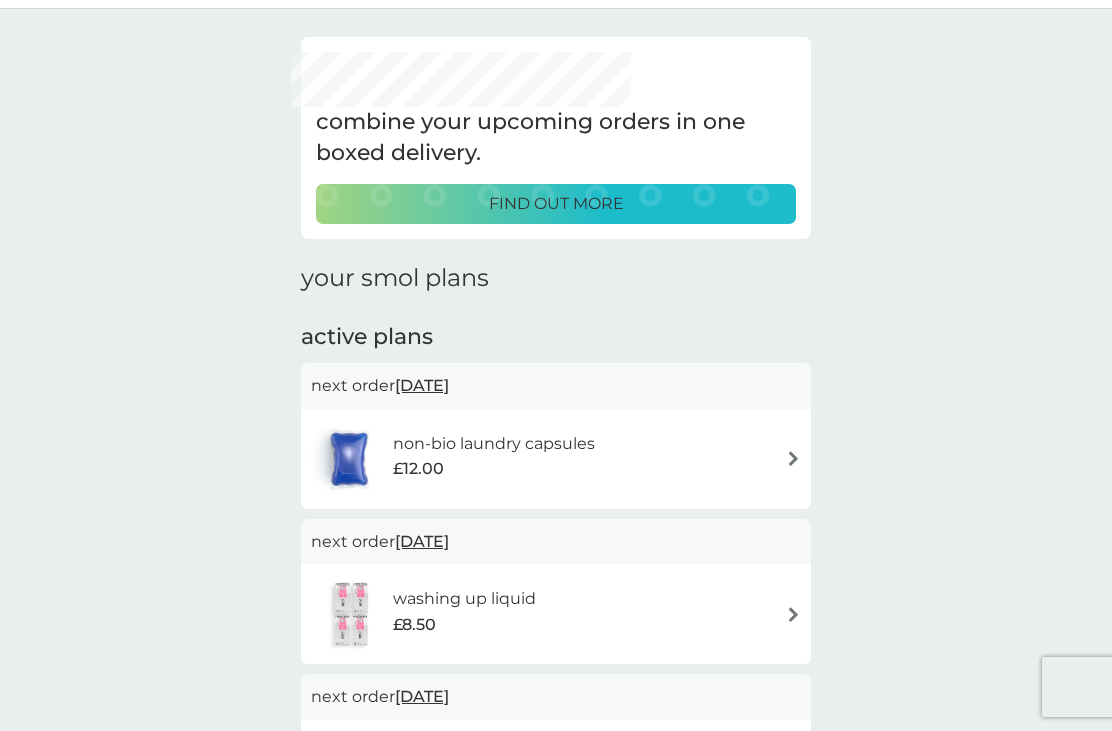 click at bounding box center (793, 458) 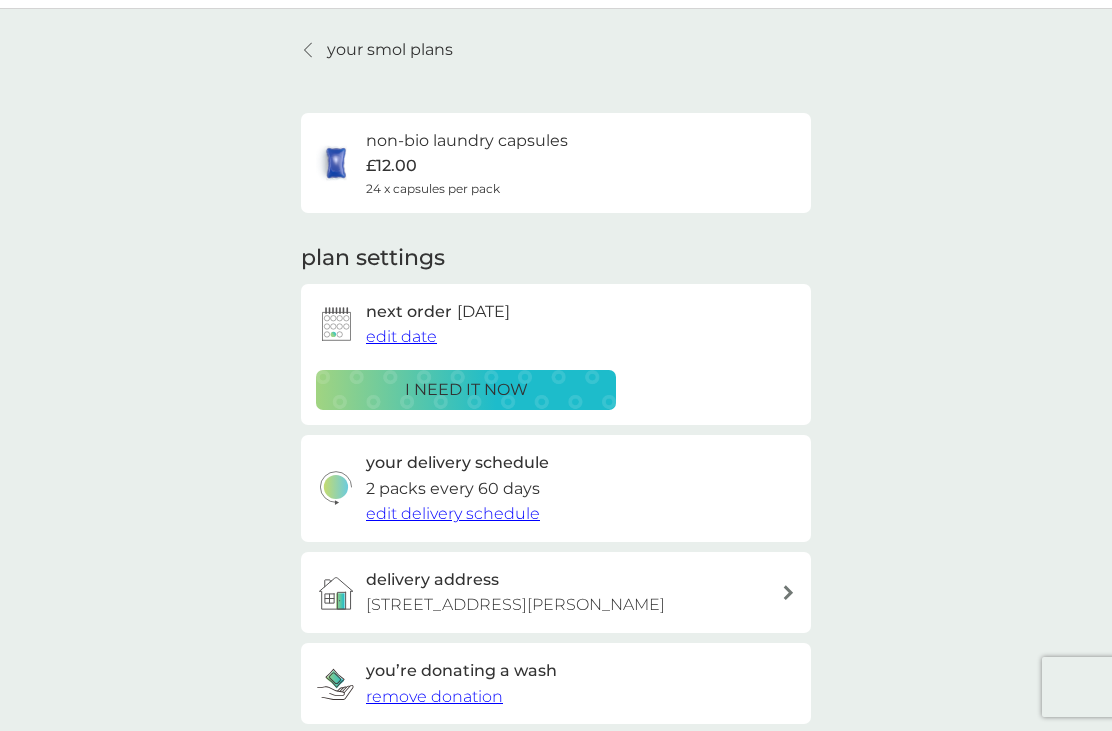 scroll, scrollTop: 0, scrollLeft: 0, axis: both 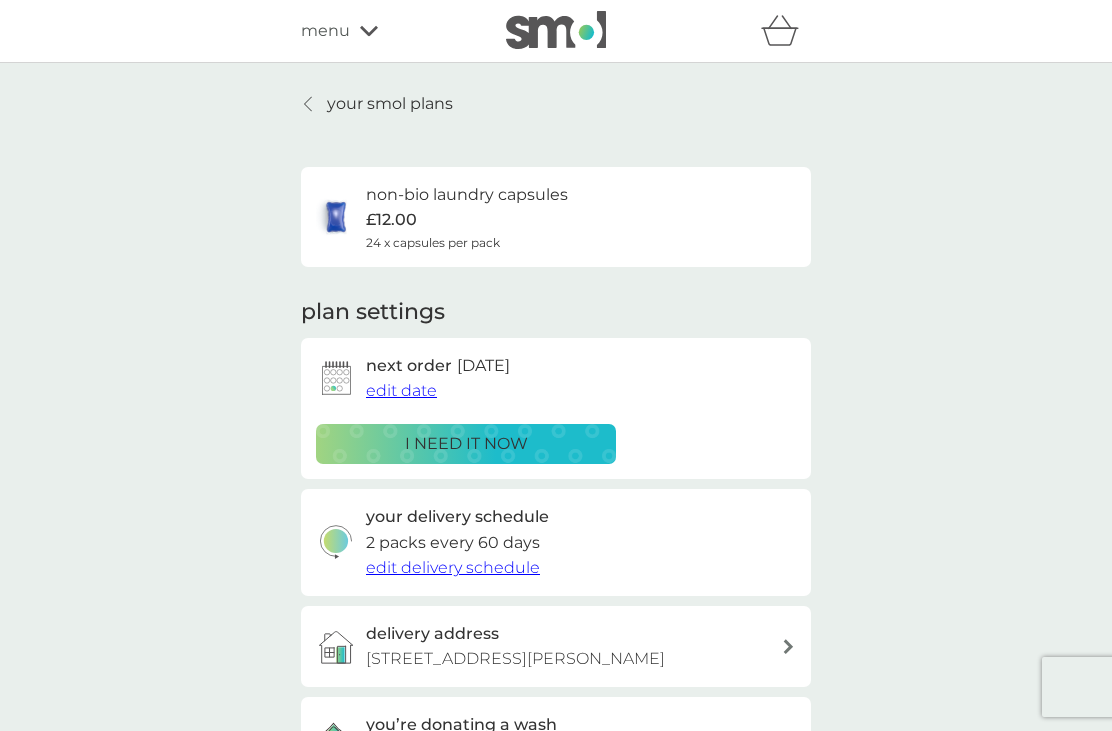 click on "your smol plans" at bounding box center [377, 104] 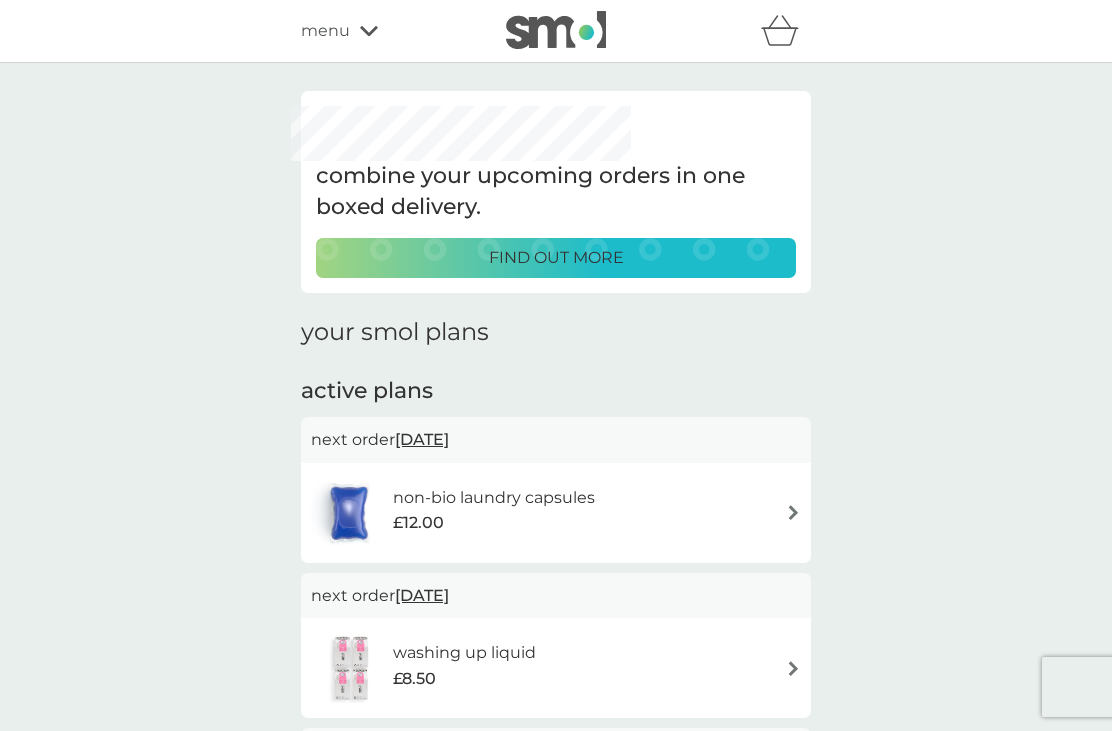 click at bounding box center (793, 668) 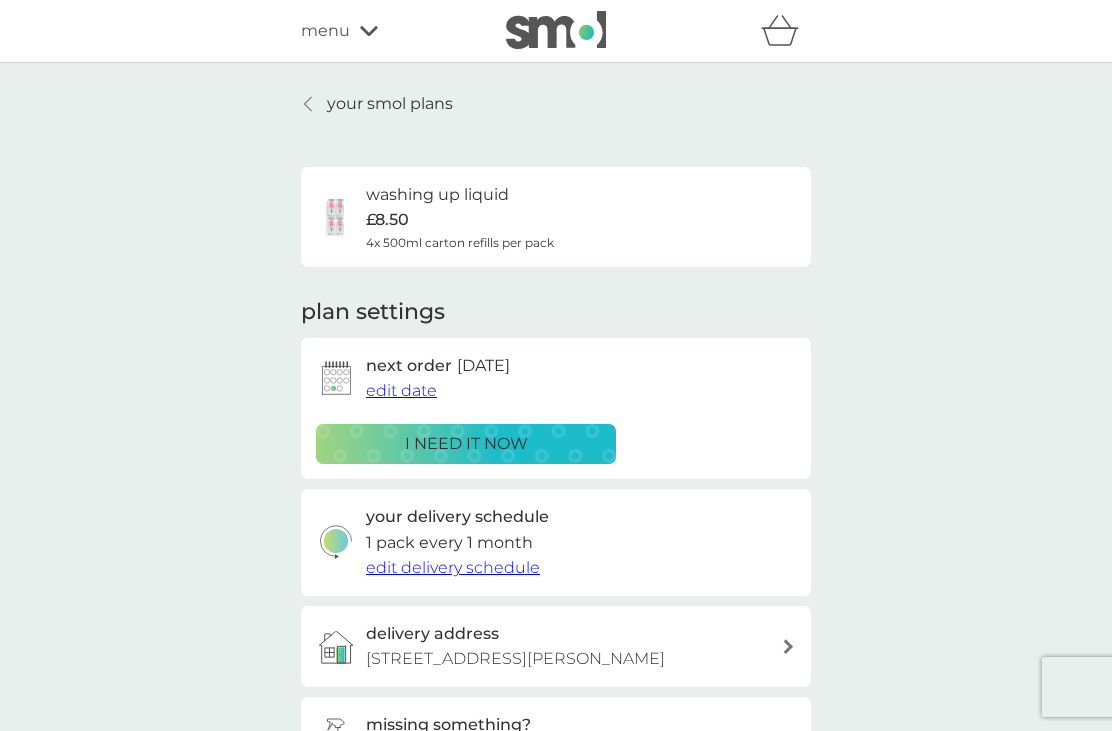 click on "your smol plans washing up liquid £8.50 4x 500ml carton refills per pack plan settings next order [DATE] edit date i need it now your delivery schedule 1 pack every 1 month edit delivery schedule delivery address [STREET_ADDRESS][PERSON_NAME] missing something? shop spare parts Pause plan cancel plan" at bounding box center [556, 497] 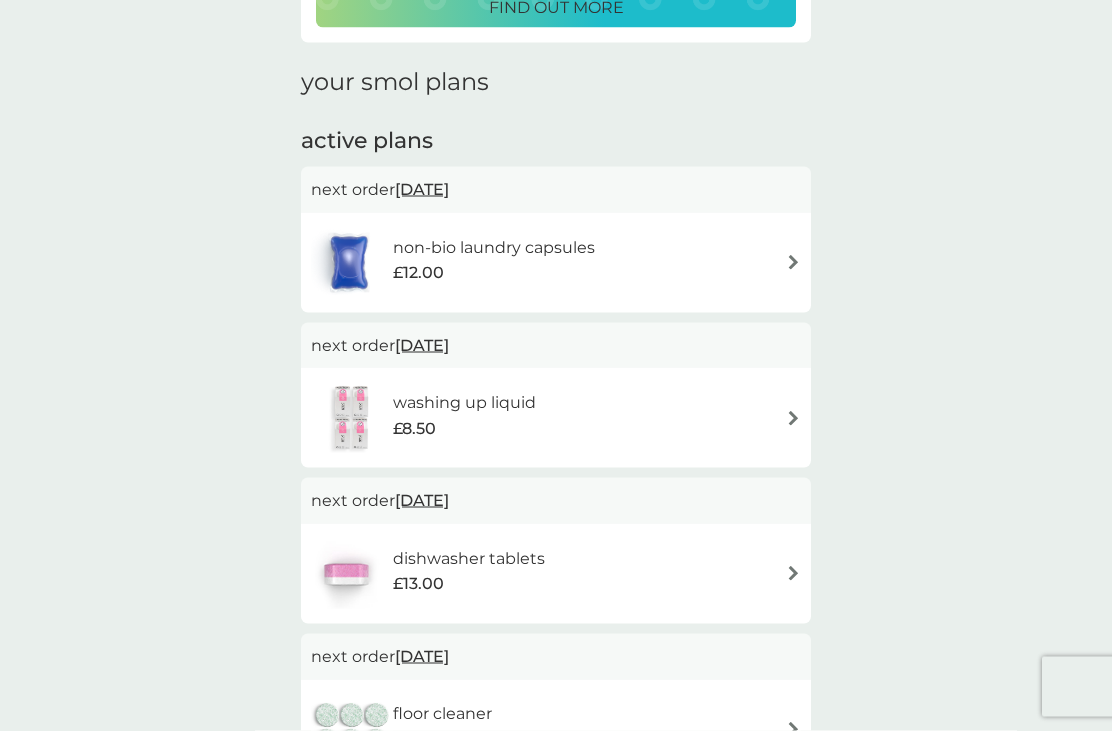 scroll, scrollTop: 254, scrollLeft: 0, axis: vertical 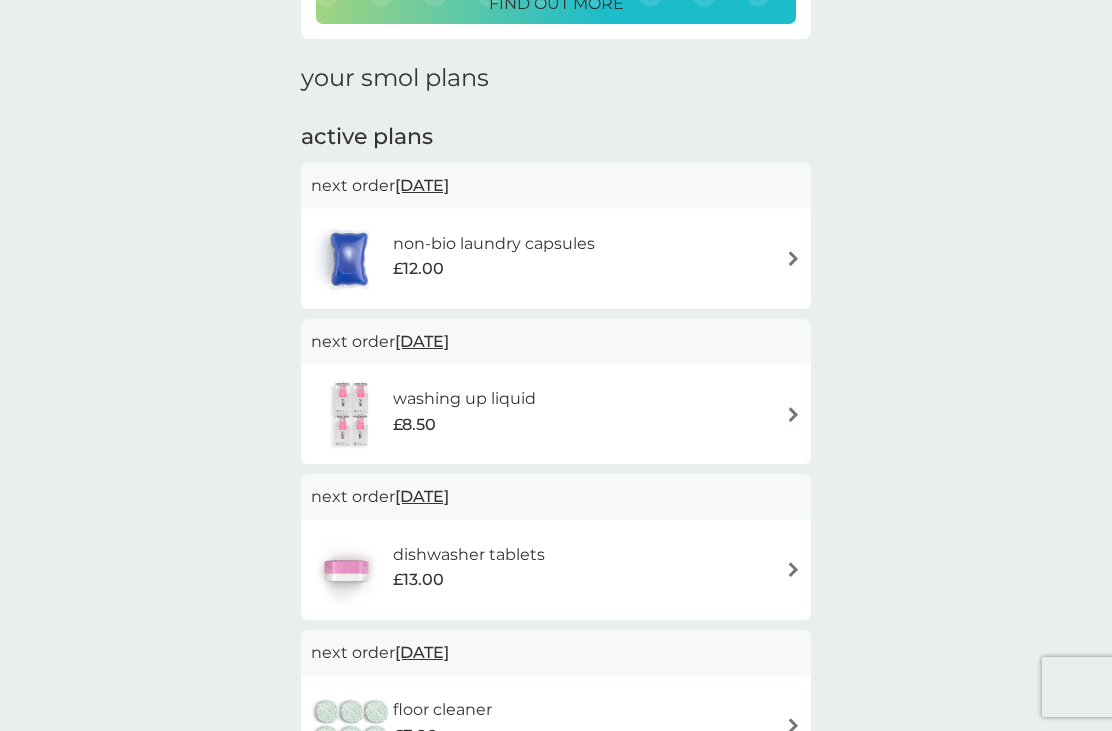 click on "dishwasher tablets £13.00" at bounding box center [556, 570] 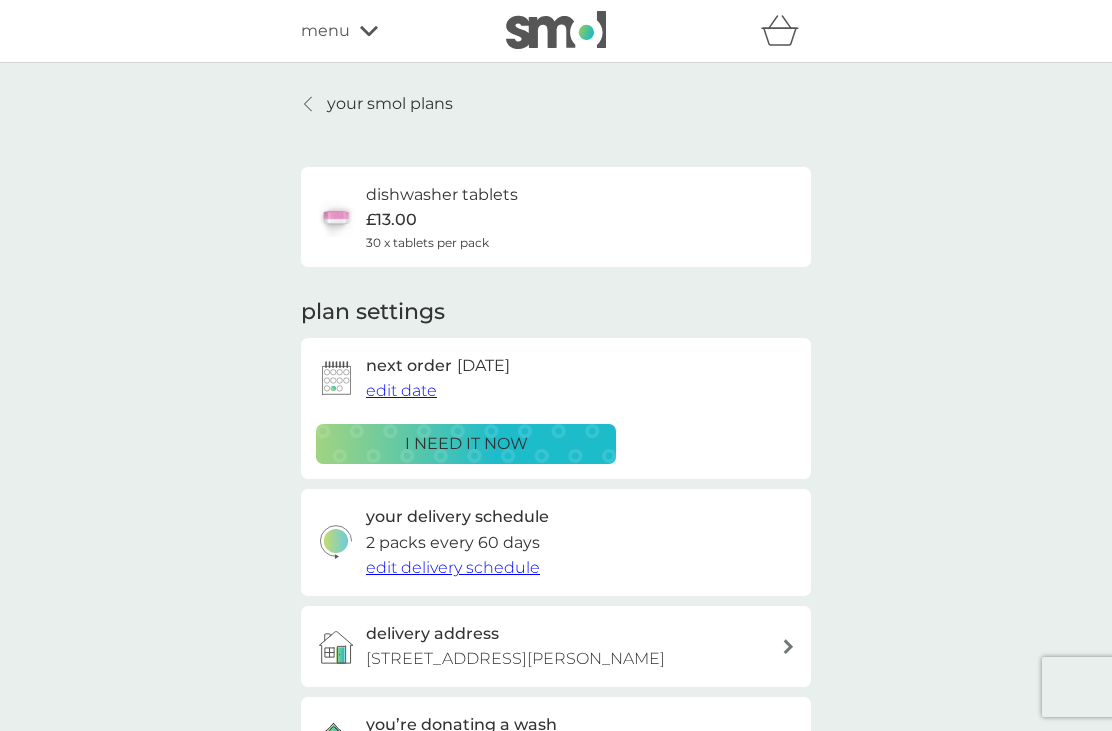 click 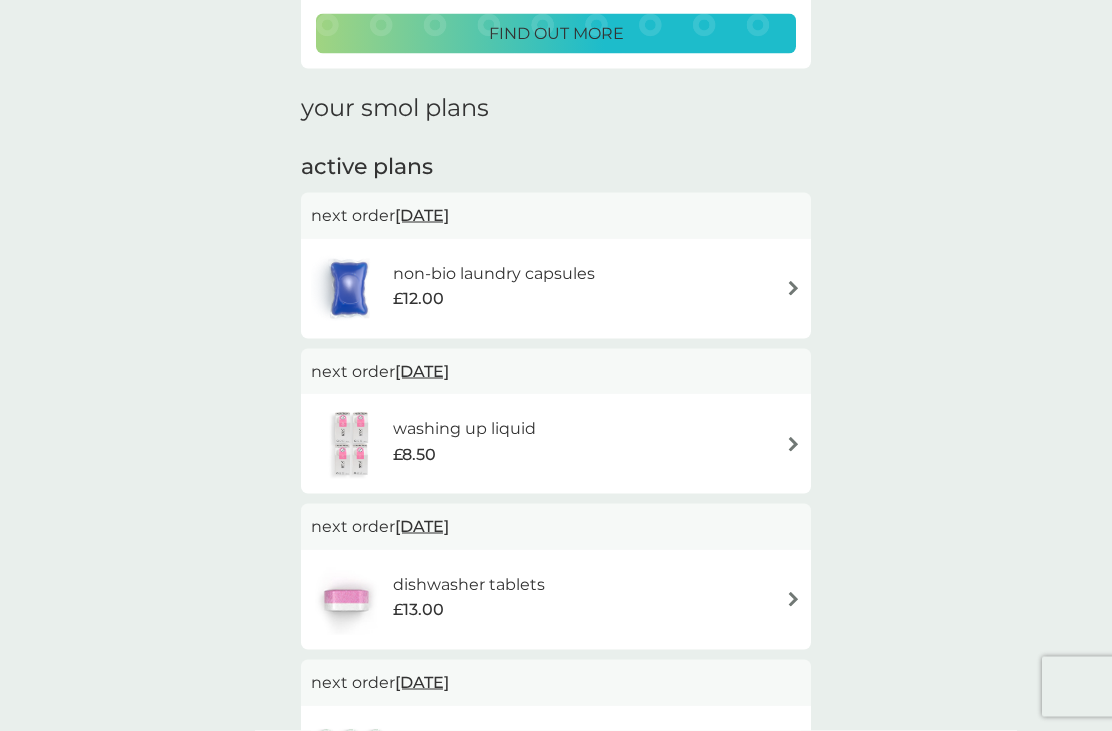 scroll, scrollTop: 225, scrollLeft: 0, axis: vertical 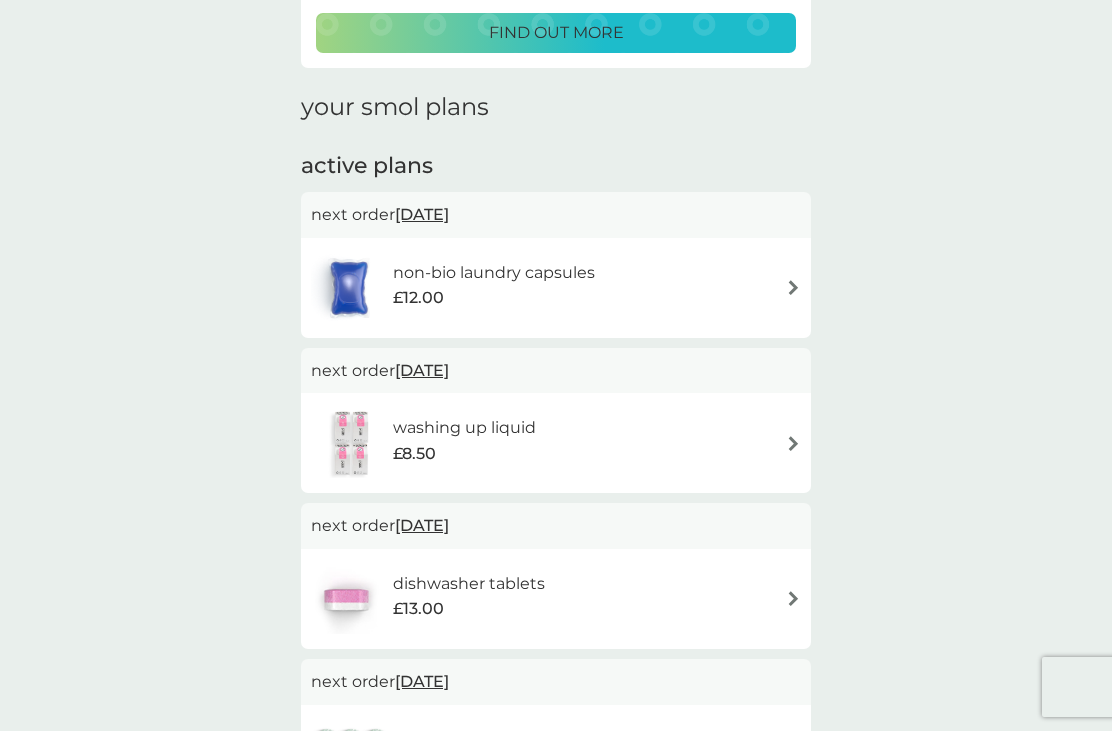 click on "dishwasher tablets £13.00" at bounding box center [556, 599] 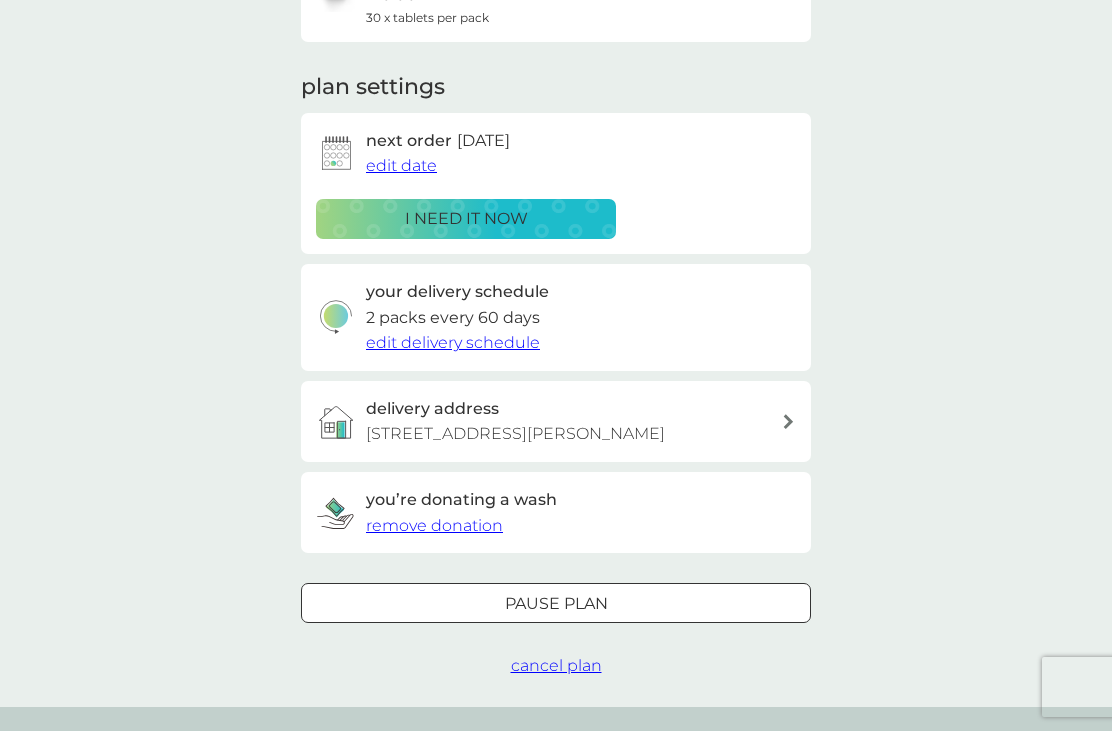 scroll, scrollTop: 0, scrollLeft: 0, axis: both 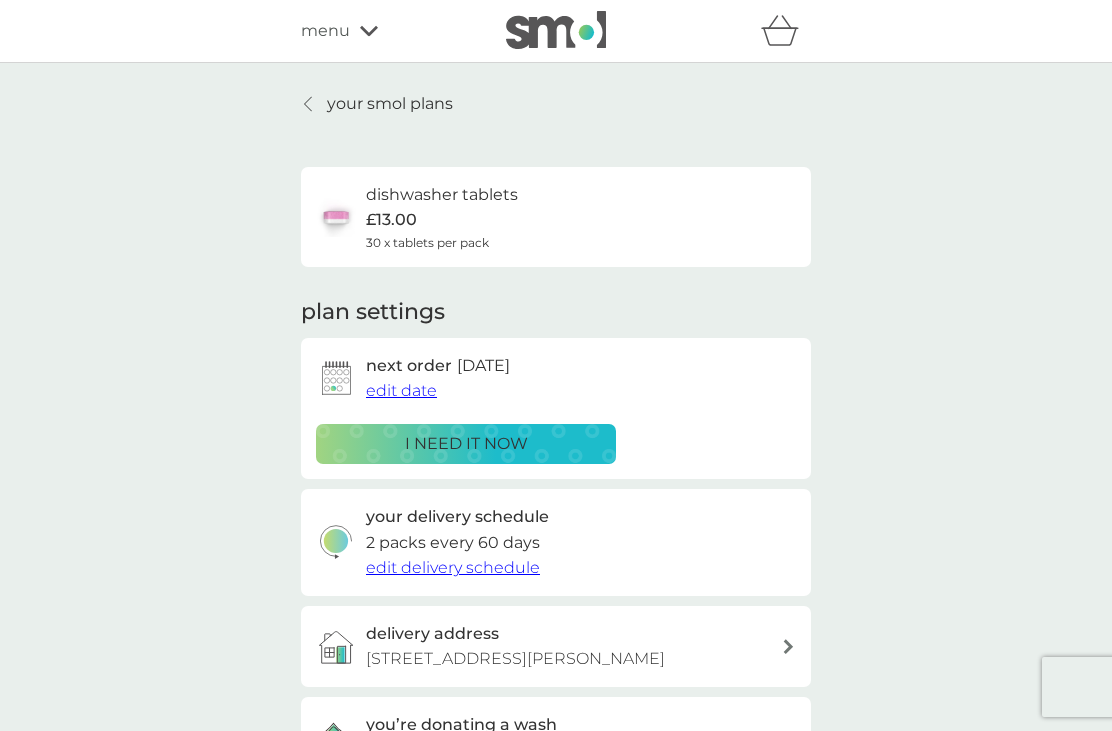 click 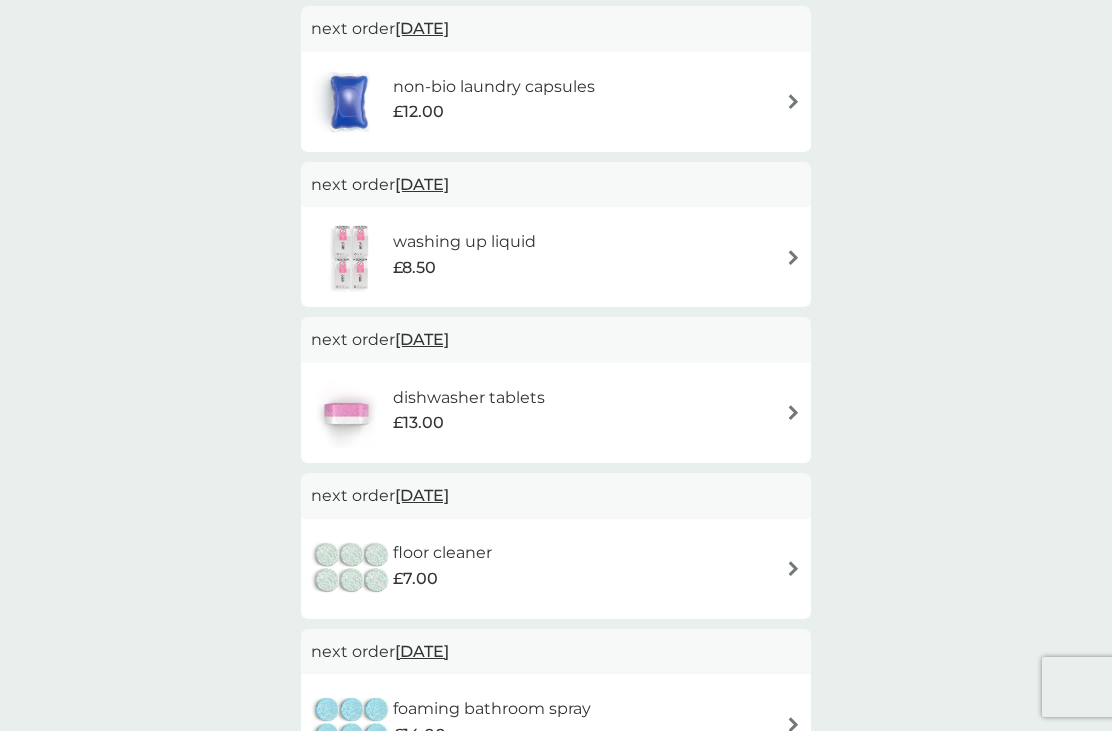 scroll, scrollTop: 413, scrollLeft: 0, axis: vertical 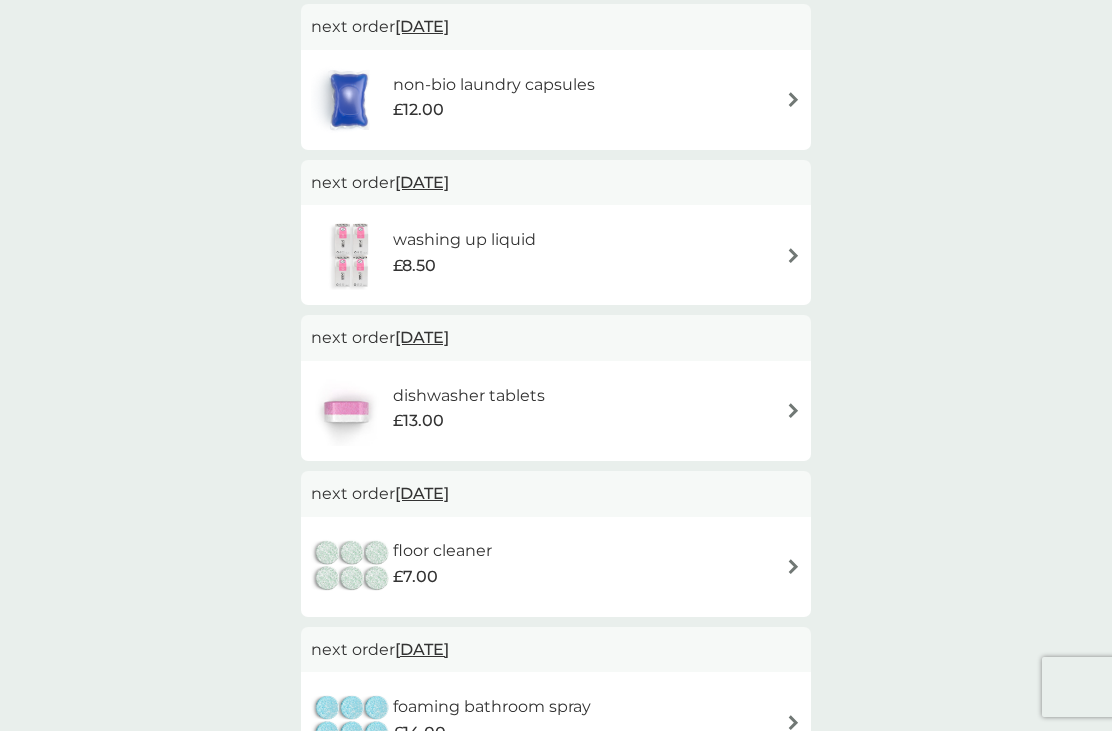 click on "floor cleaner £7.00" at bounding box center (556, 567) 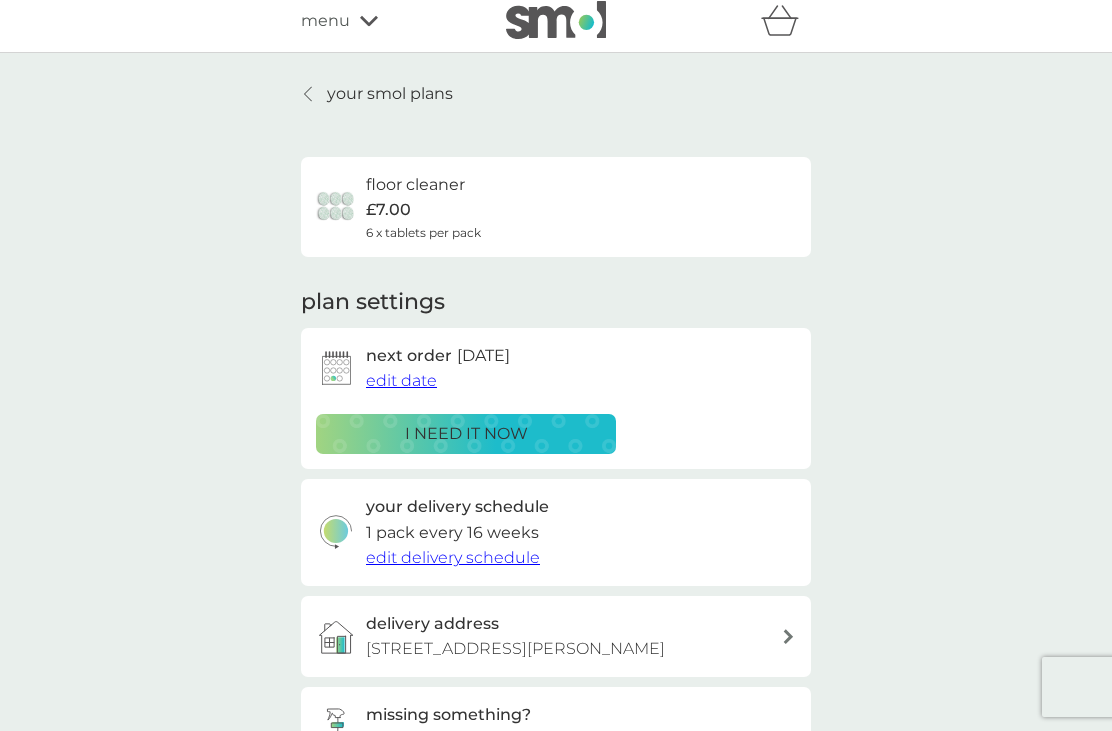 scroll, scrollTop: 11, scrollLeft: 0, axis: vertical 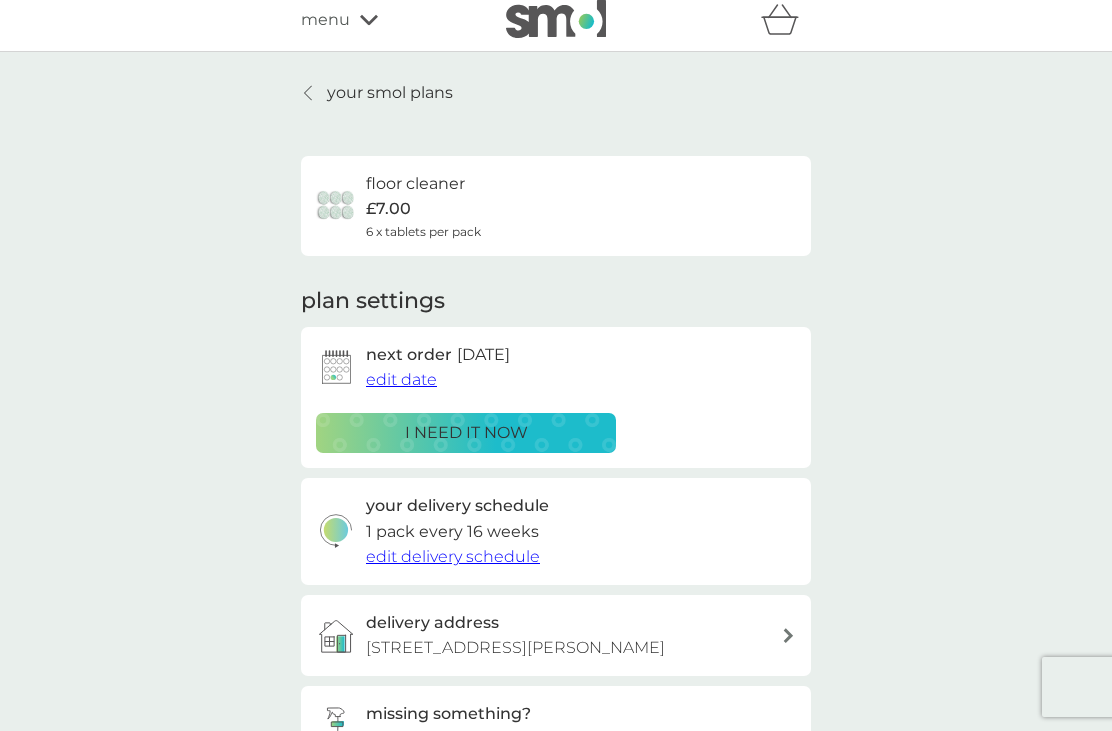 click on "edit date" at bounding box center (401, 379) 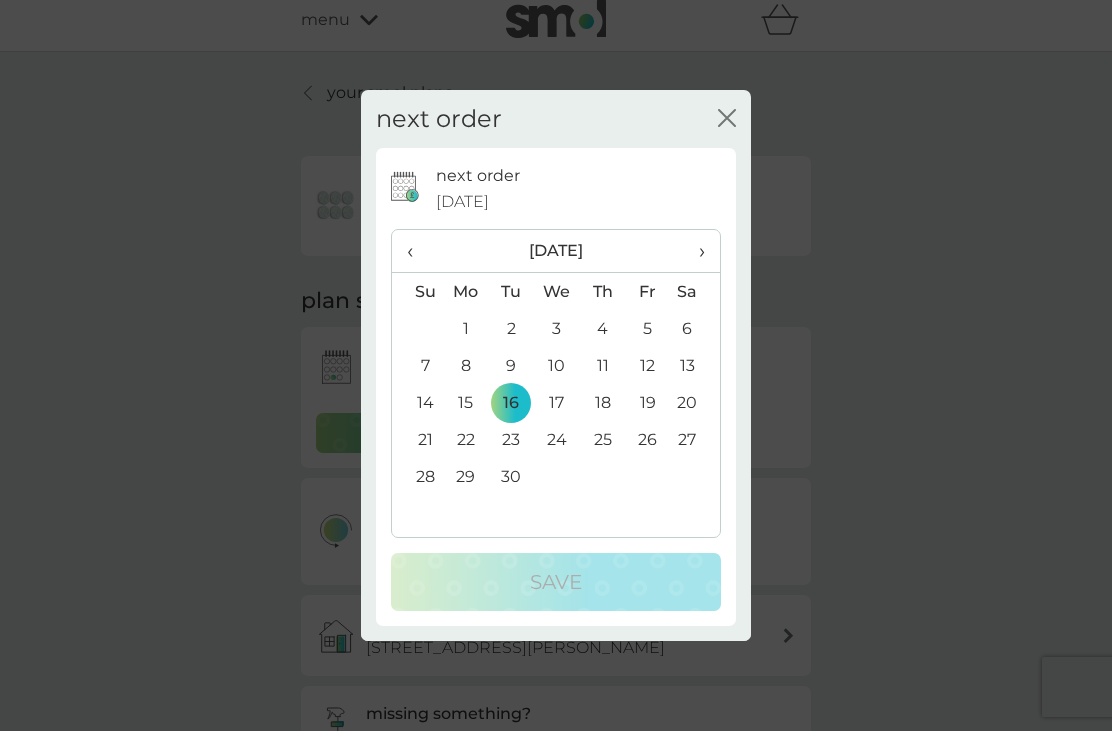 click on "close" 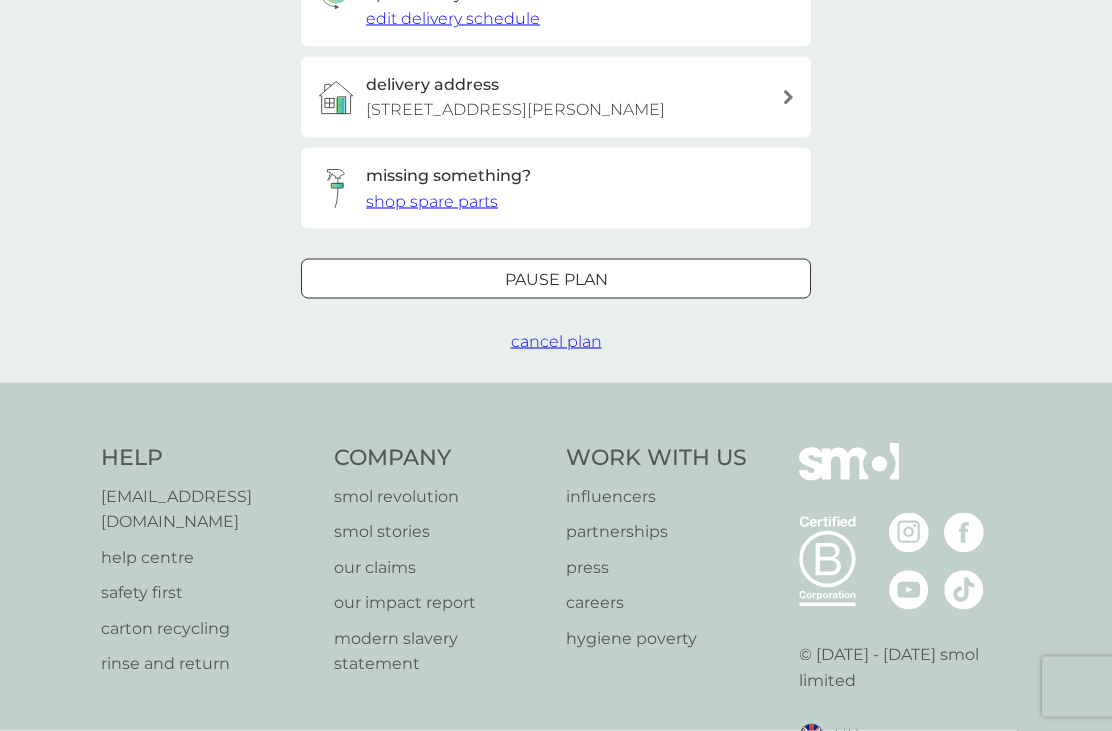 scroll, scrollTop: 601, scrollLeft: 0, axis: vertical 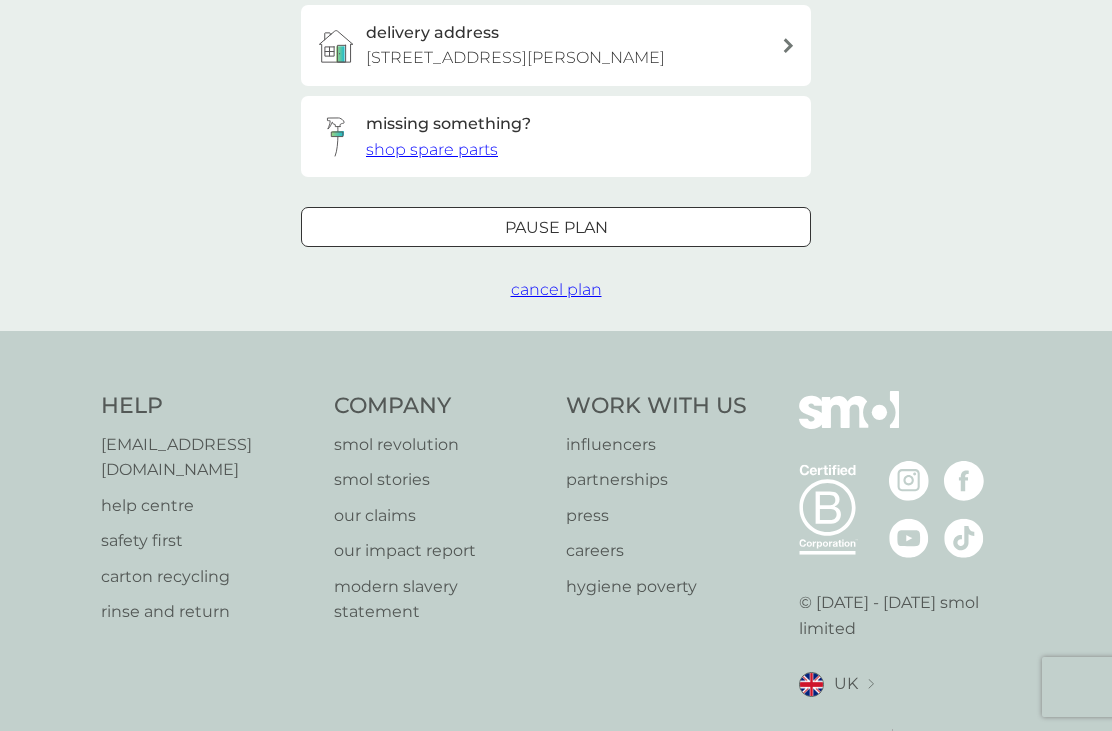 click on "Pause plan" at bounding box center [556, 228] 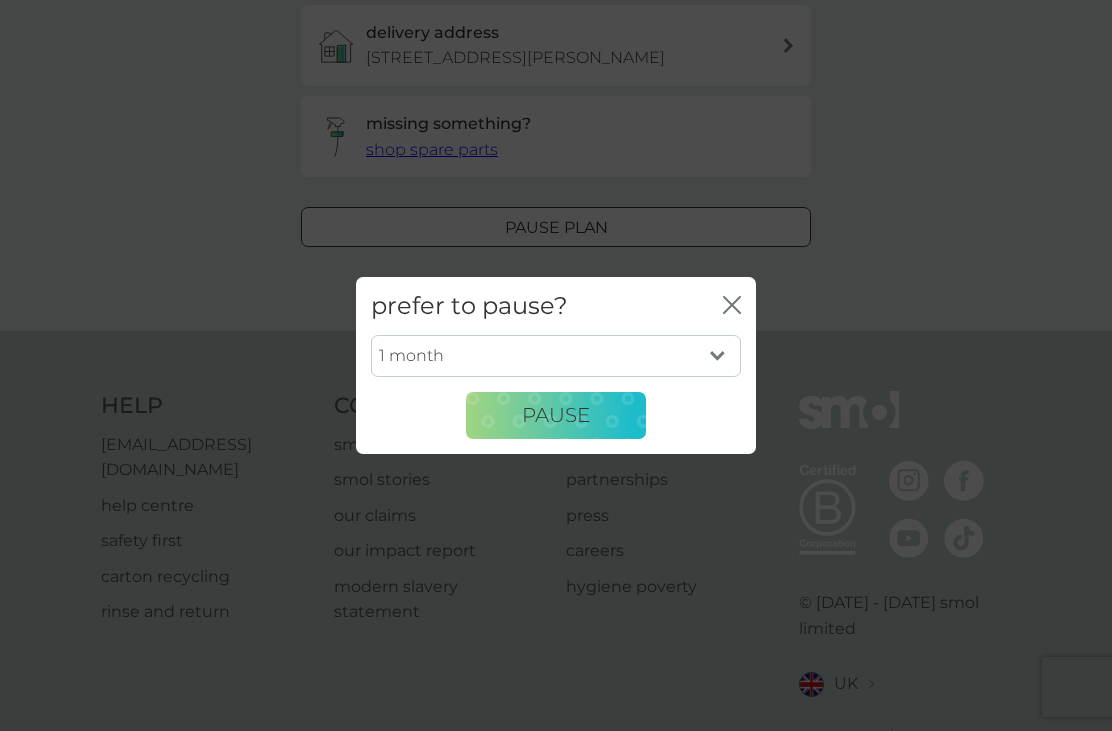 click on "1 month 2 months 3 months 4 months 5 months 6 months" at bounding box center [556, 356] 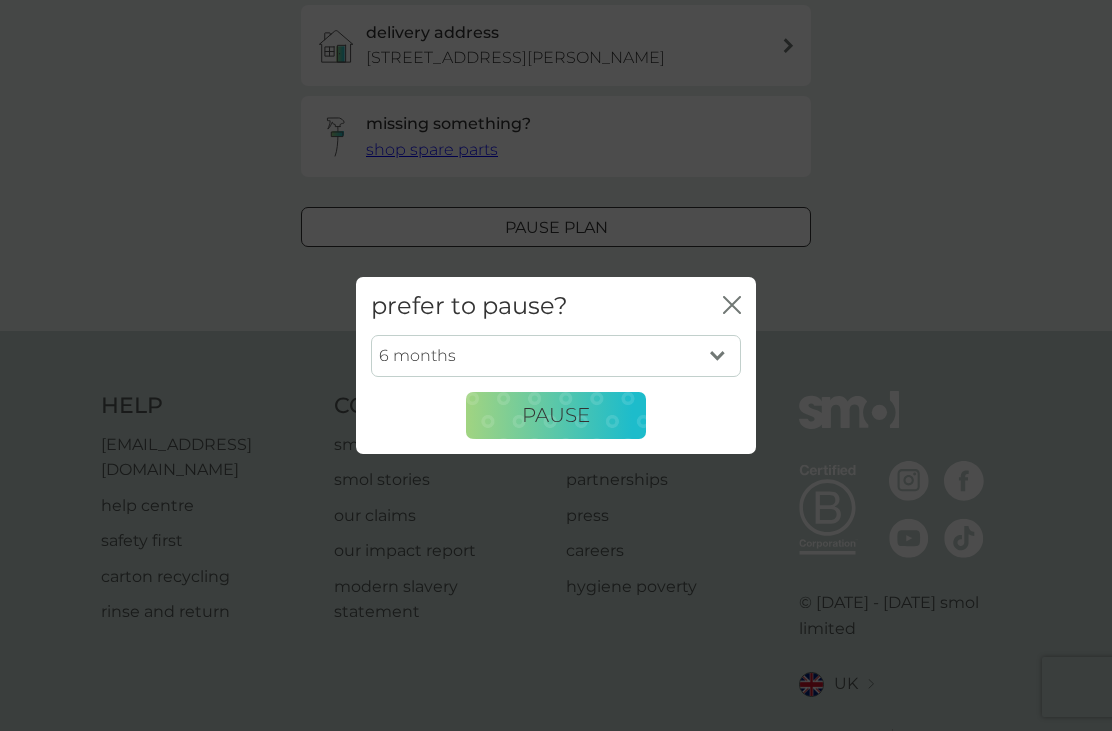 click on "Pause" at bounding box center [556, 416] 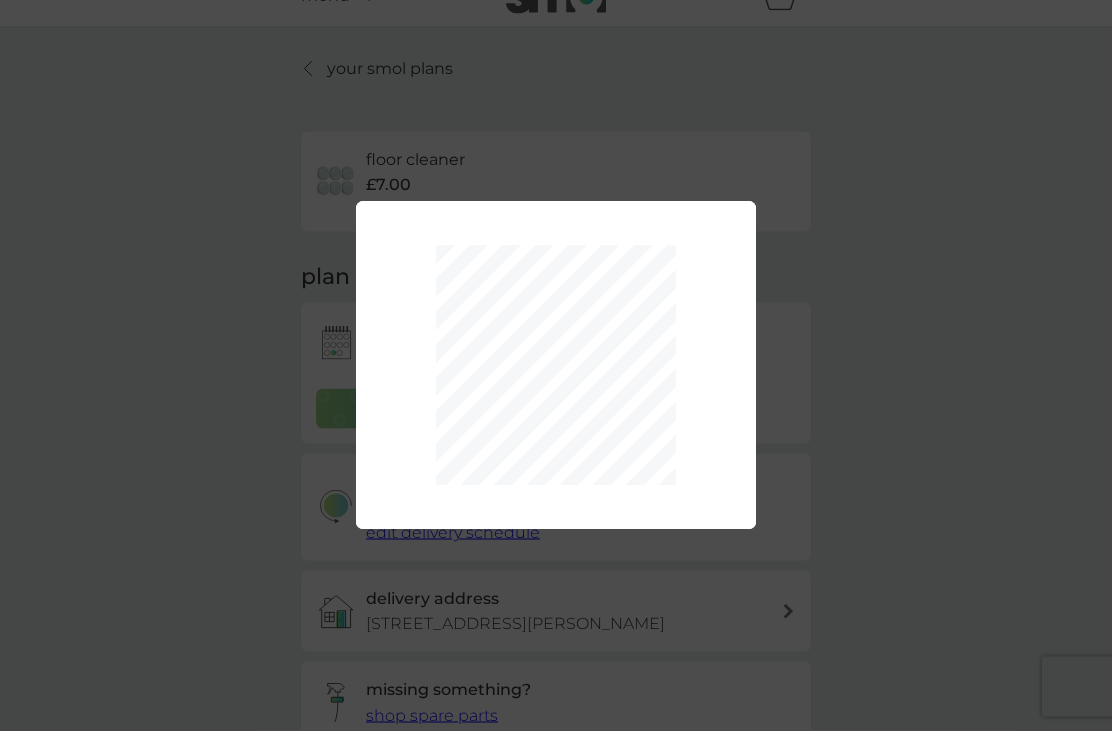 scroll, scrollTop: 0, scrollLeft: 0, axis: both 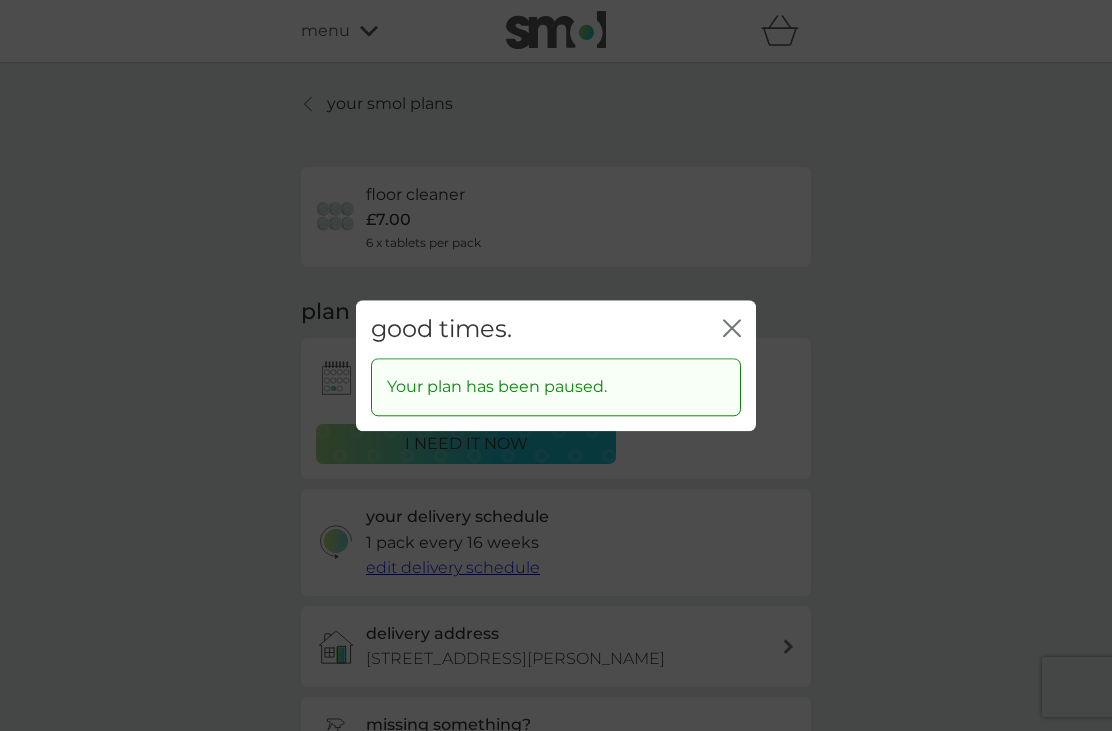 click on "close" 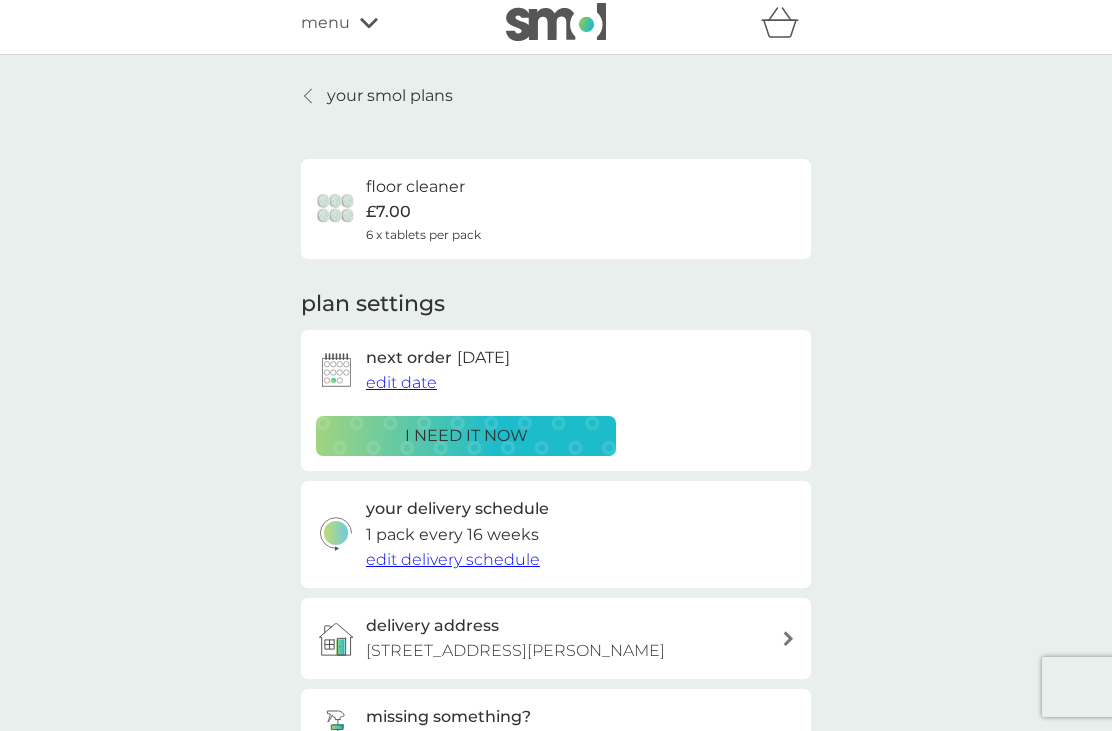 scroll, scrollTop: 0, scrollLeft: 0, axis: both 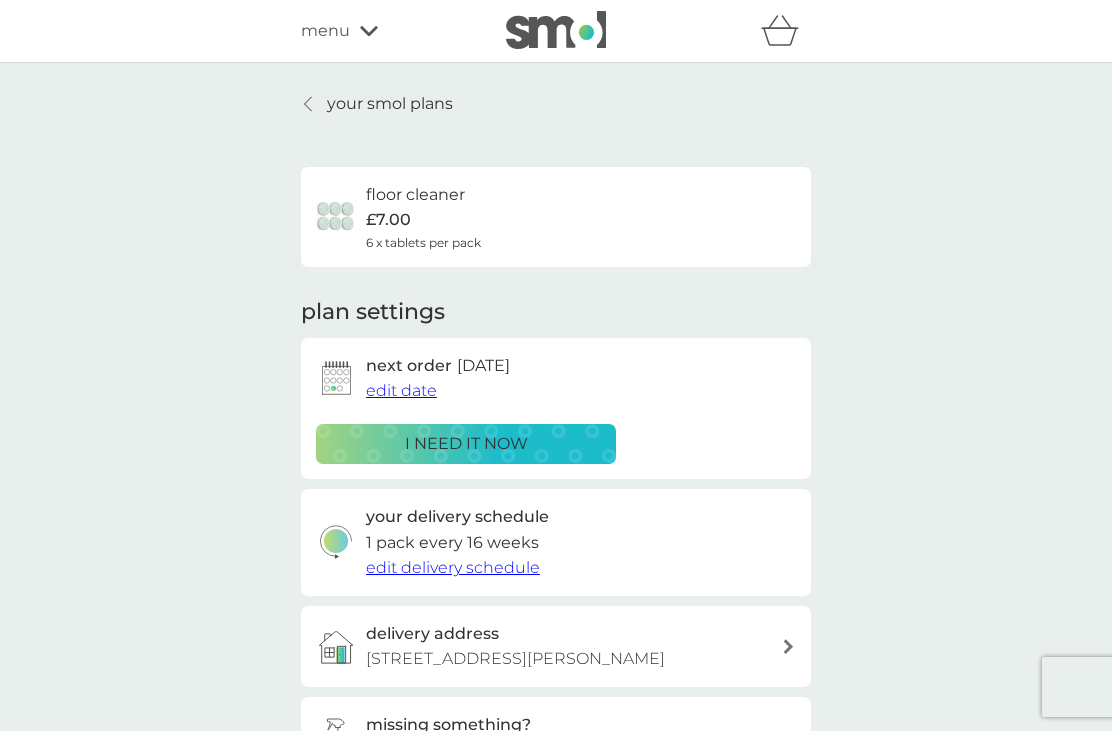 click on "your smol plans" at bounding box center (377, 104) 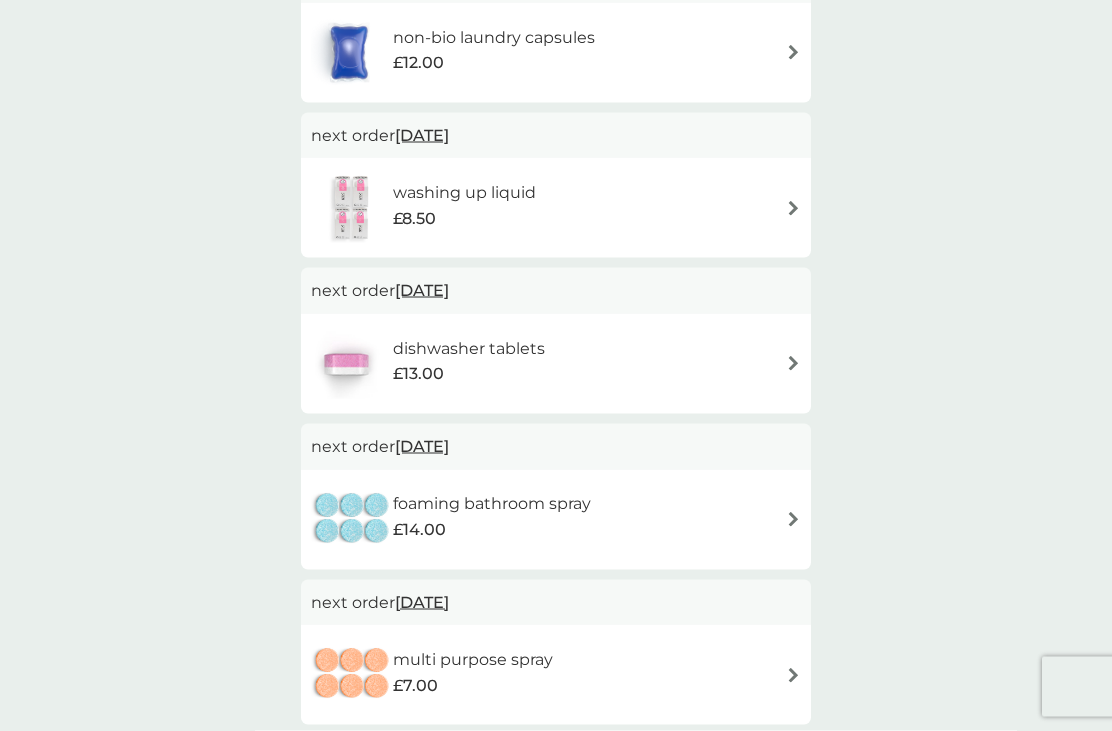 scroll, scrollTop: 465, scrollLeft: 0, axis: vertical 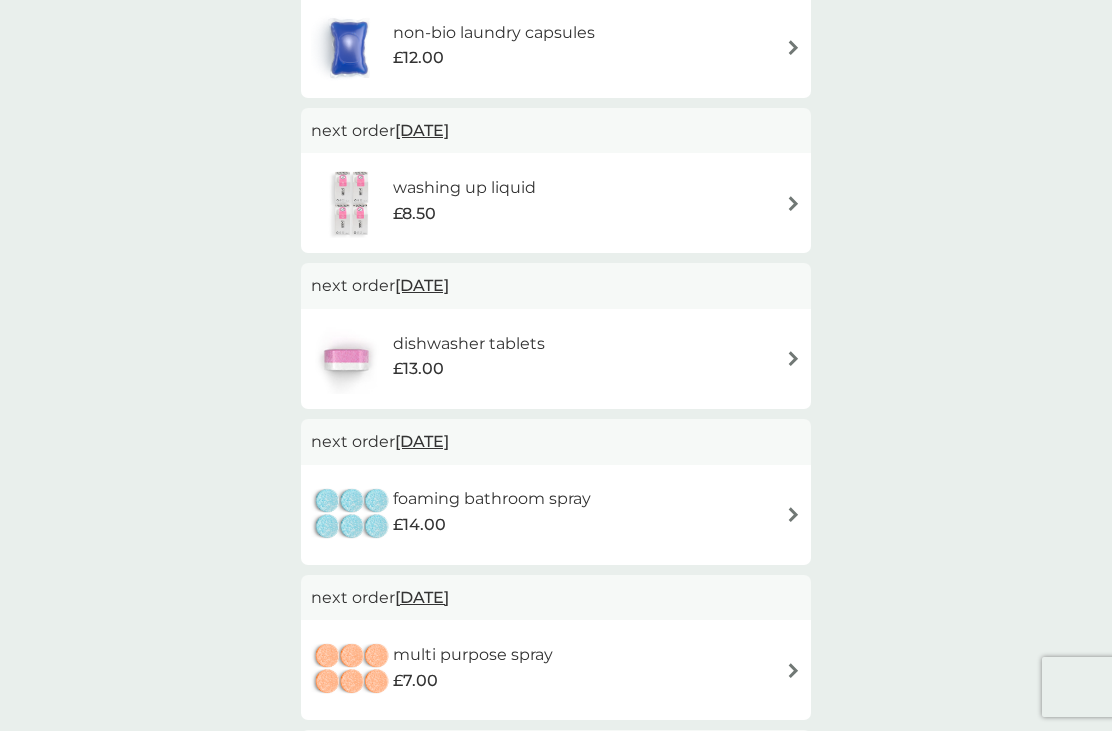 click at bounding box center (793, 514) 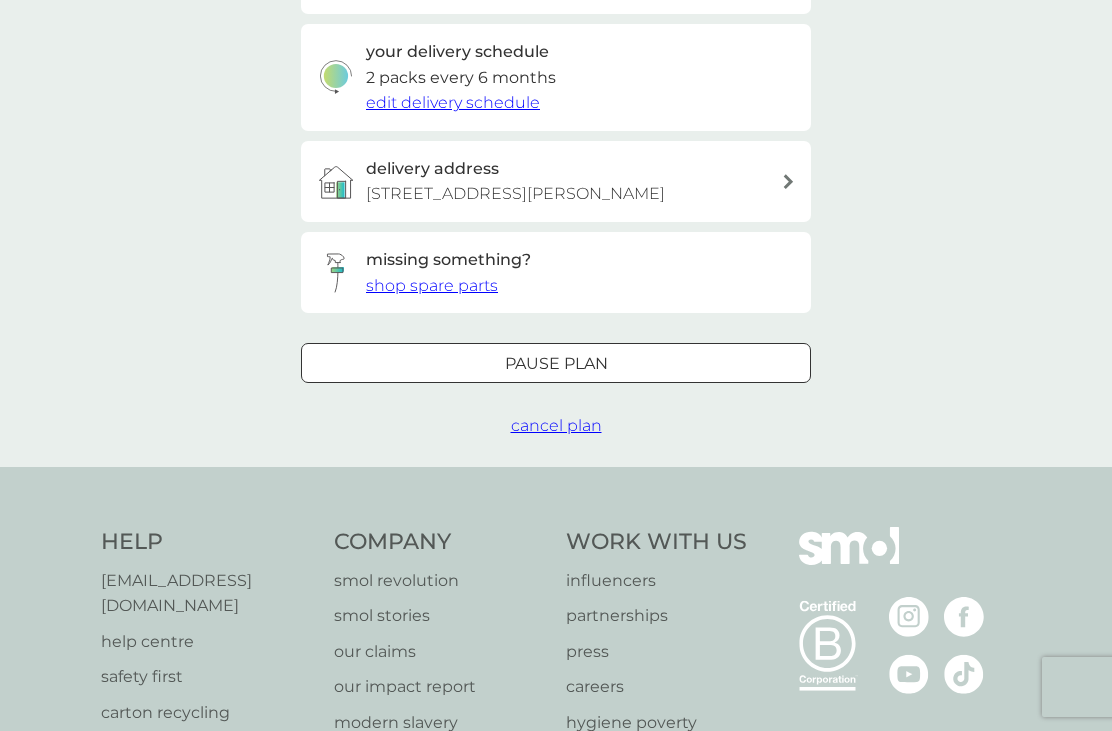 scroll, scrollTop: 0, scrollLeft: 0, axis: both 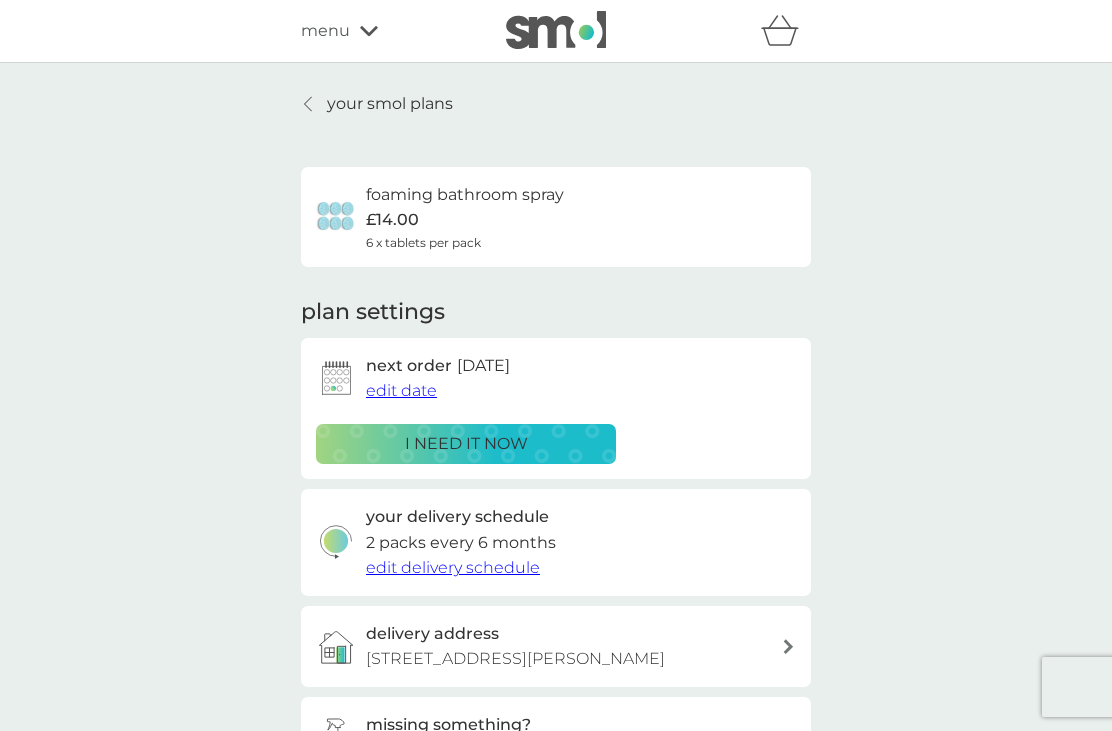 click on "edit date" at bounding box center [401, 390] 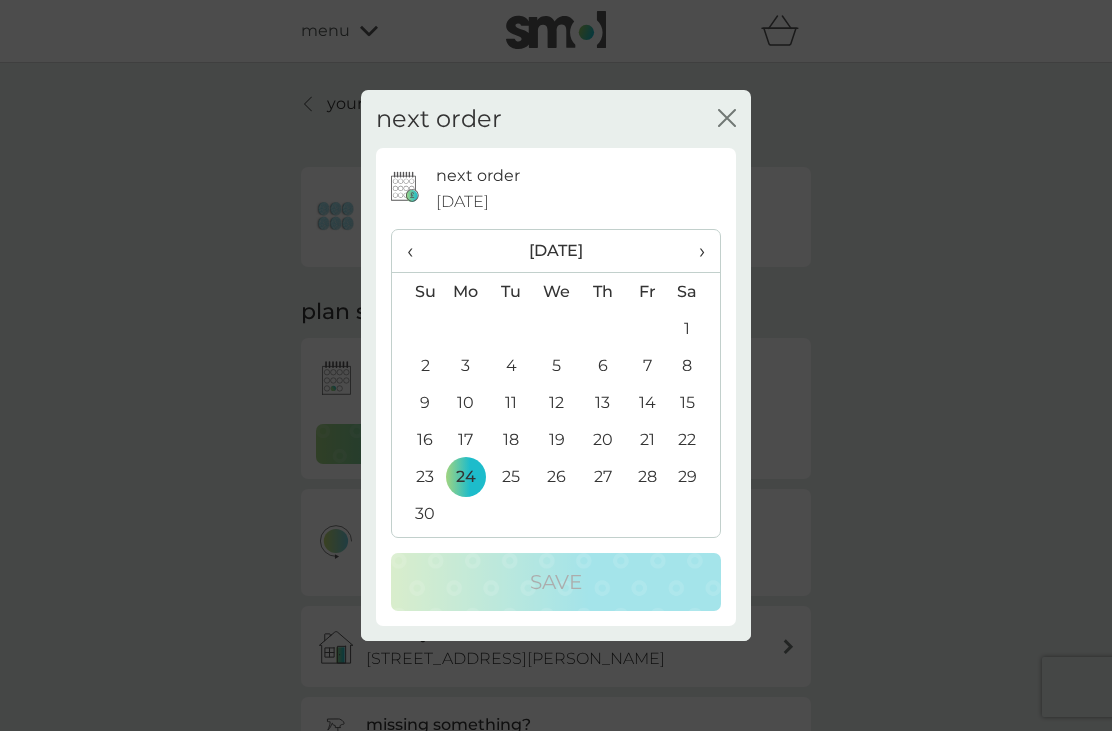 click on "‹" at bounding box center (417, 251) 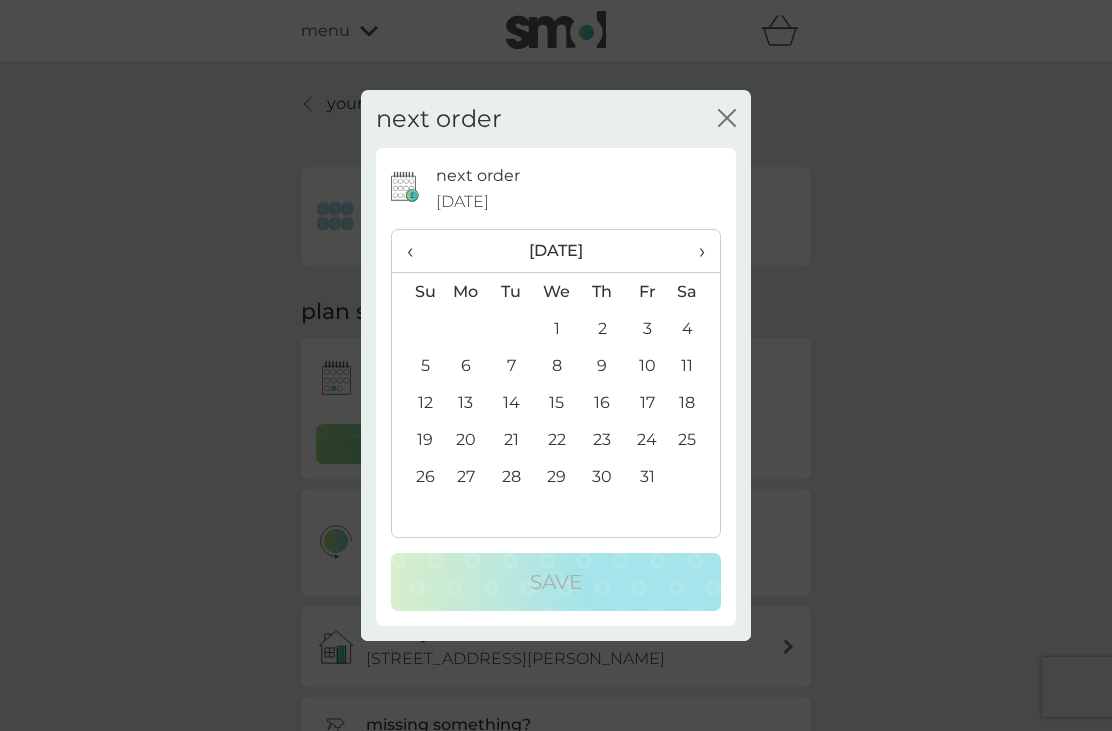 click on "‹" at bounding box center [417, 251] 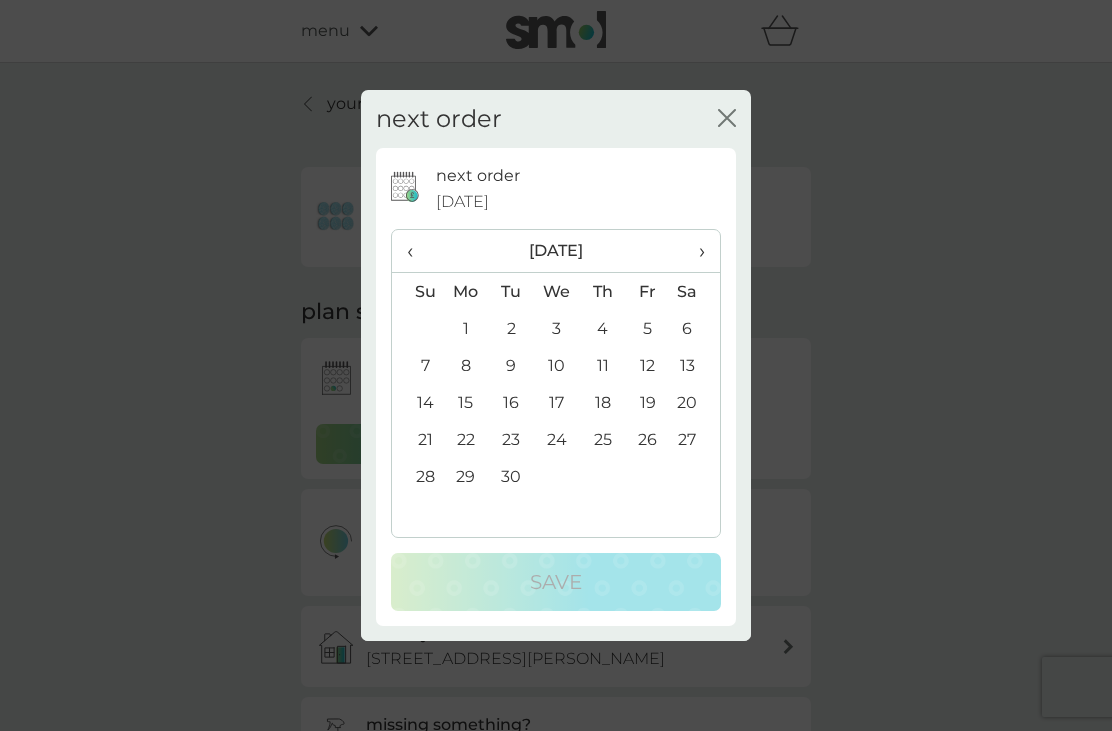 click on "‹" at bounding box center (417, 251) 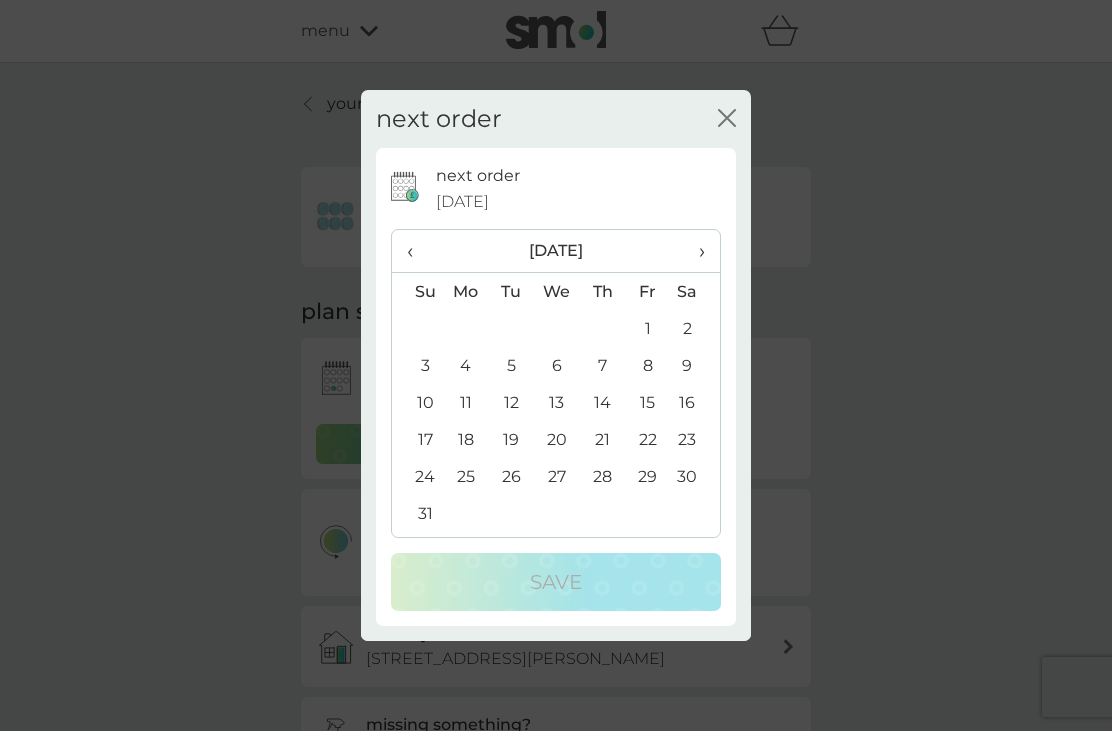 click on "15" at bounding box center (647, 402) 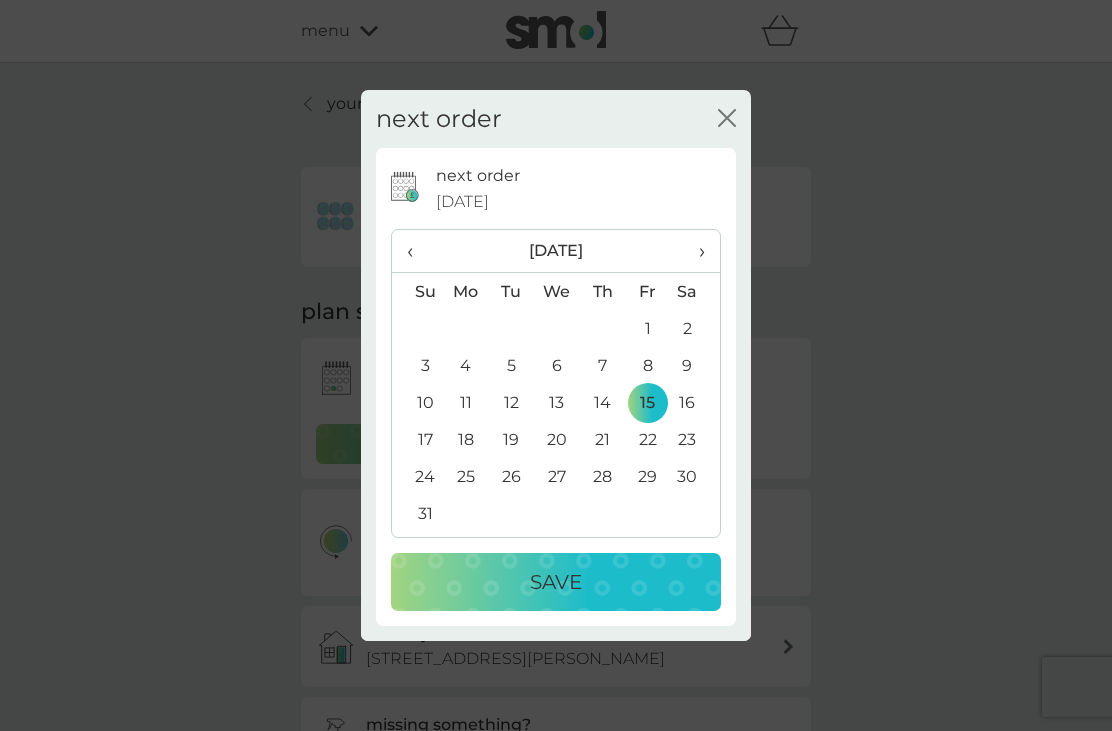 click on "Save" at bounding box center [556, 582] 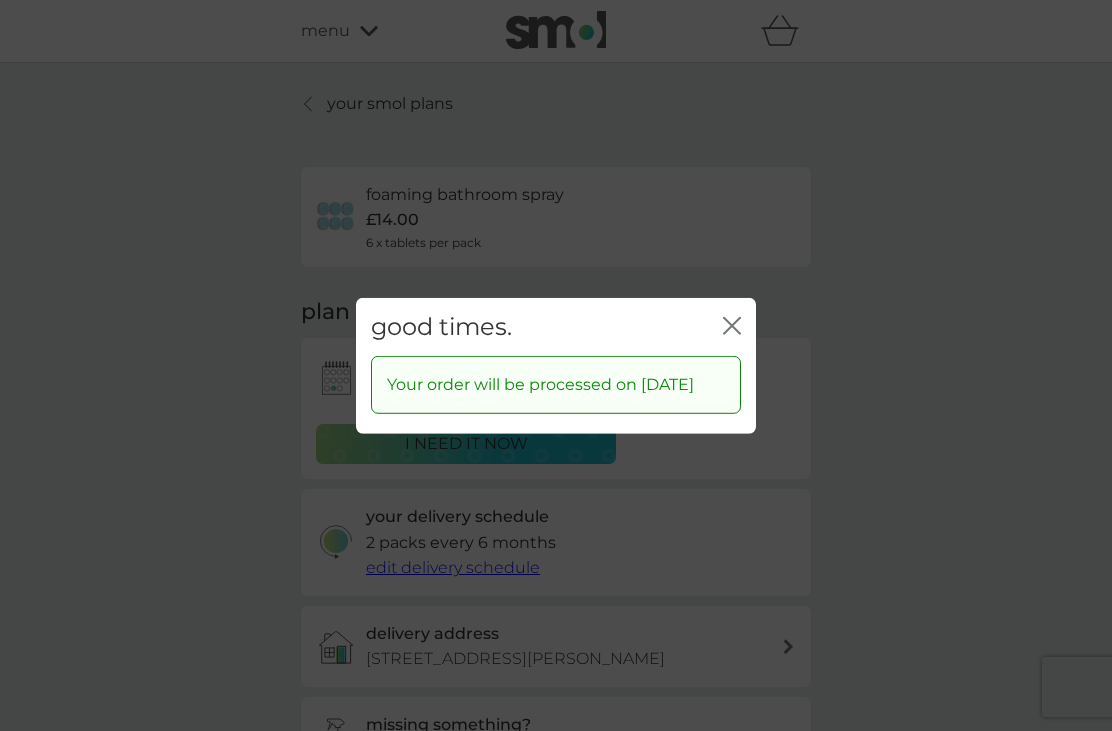 click 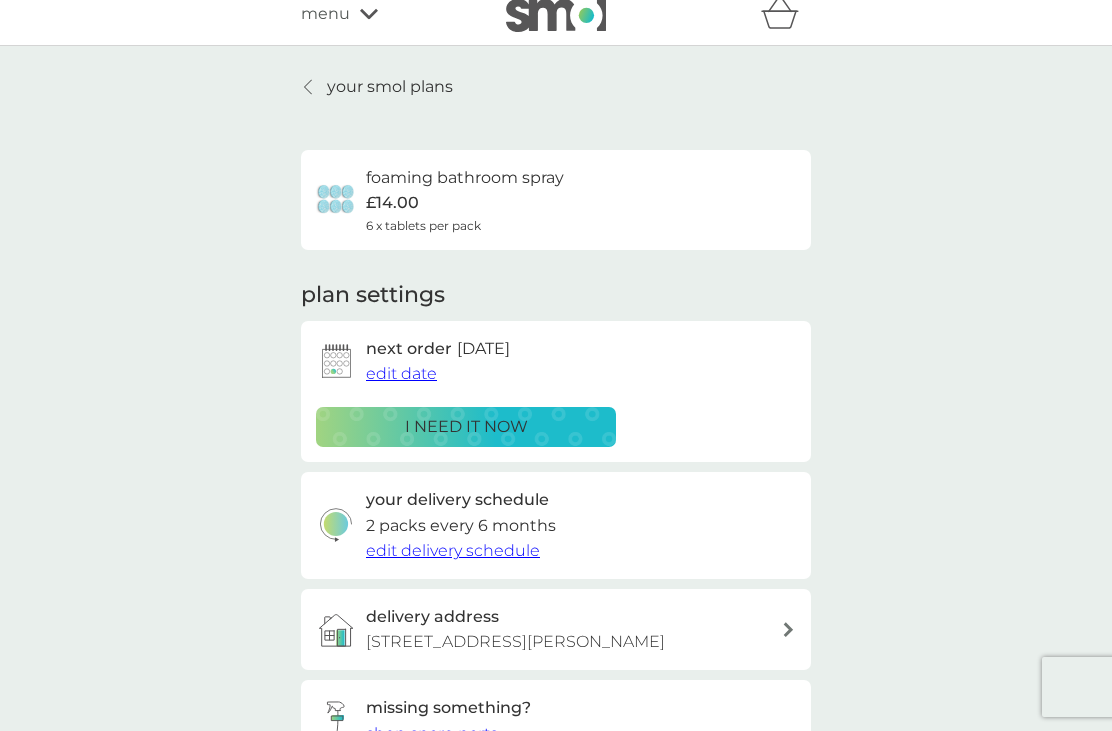scroll, scrollTop: 0, scrollLeft: 0, axis: both 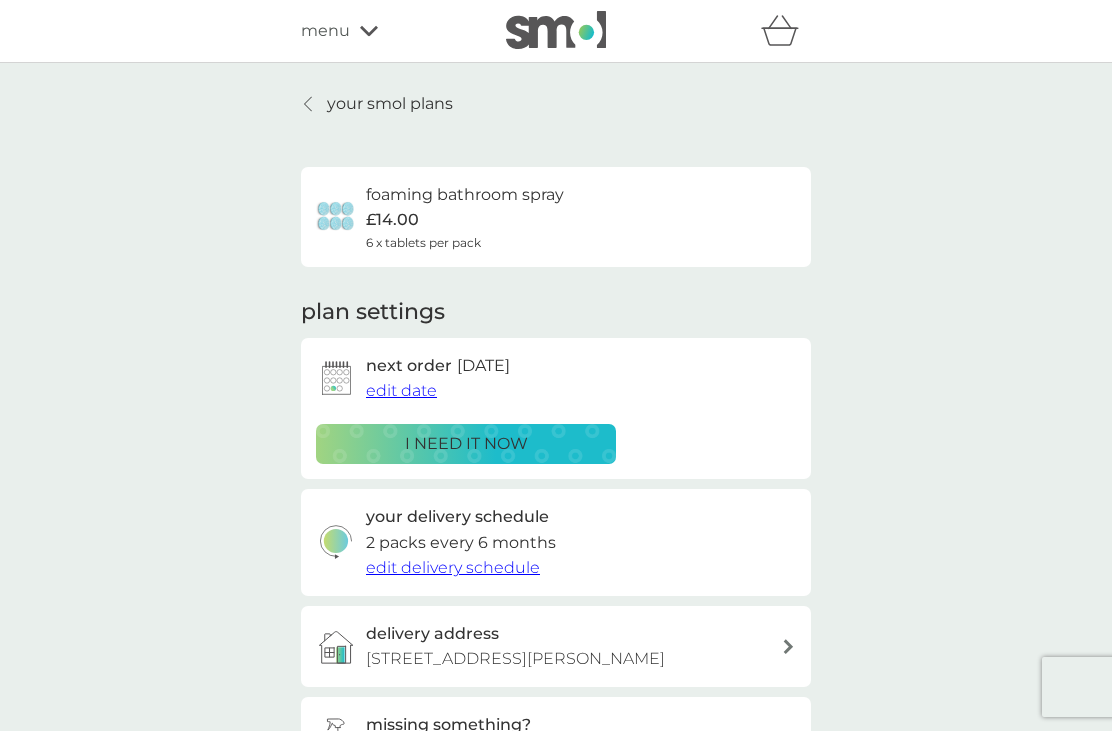 click 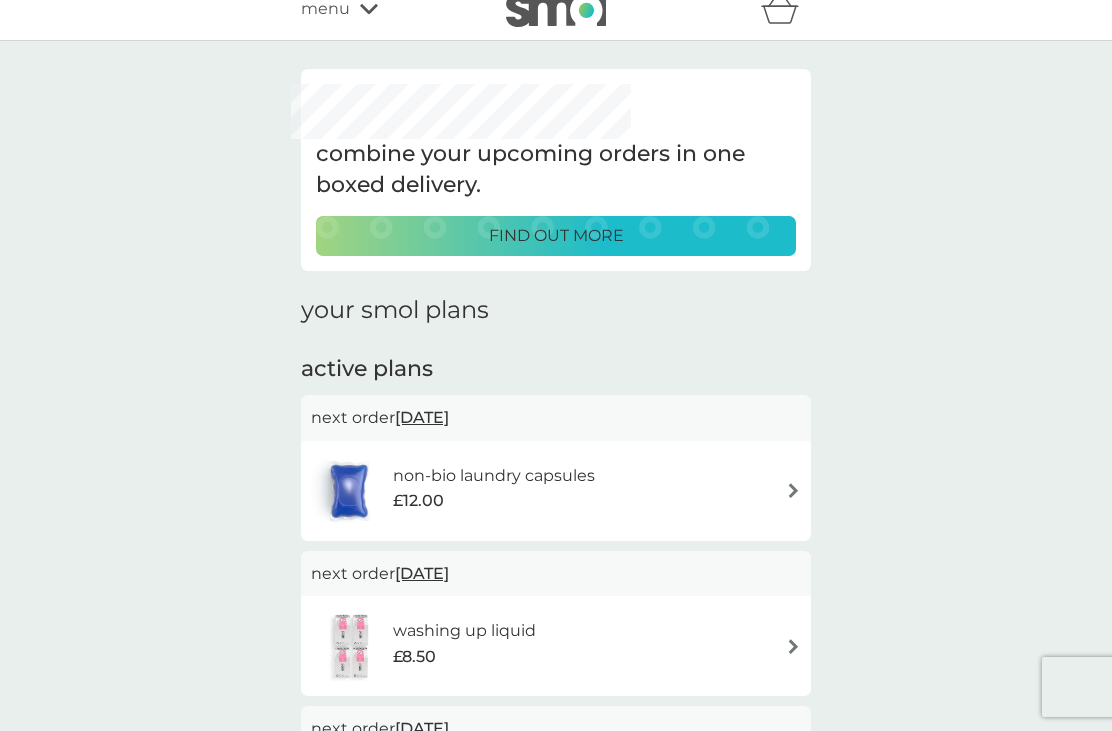 scroll, scrollTop: 0, scrollLeft: 0, axis: both 